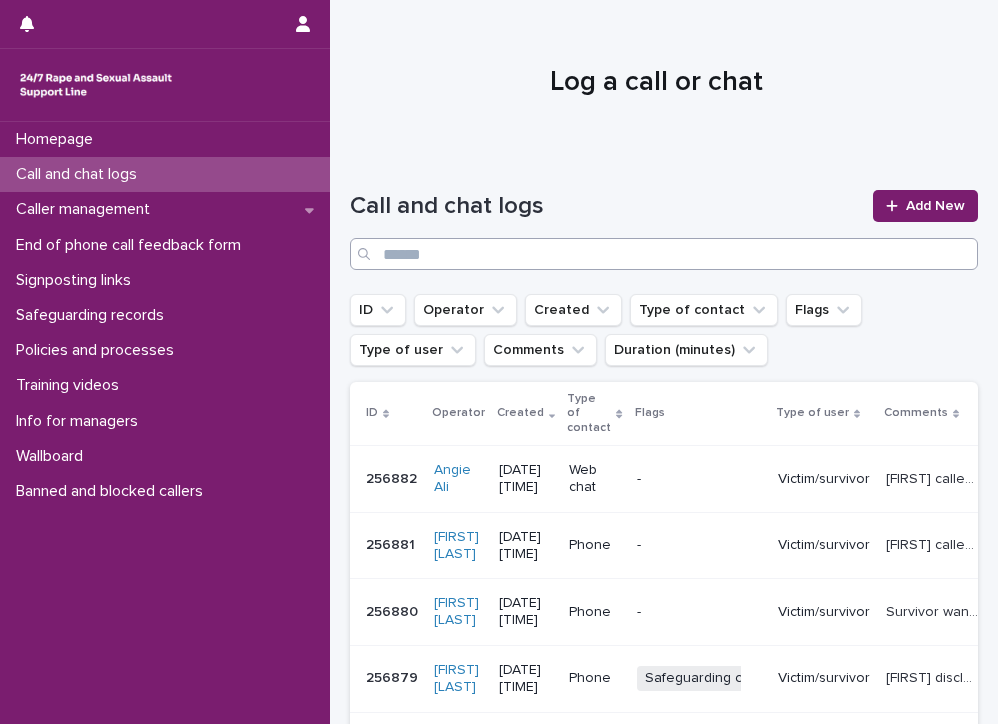 scroll, scrollTop: 0, scrollLeft: 0, axis: both 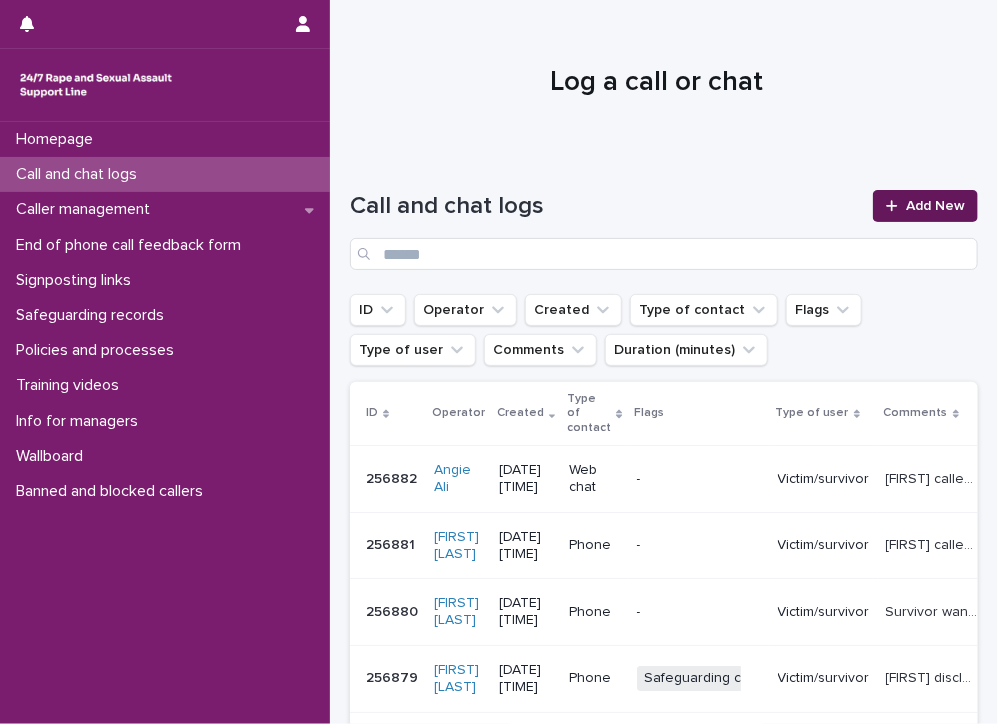 click on "Add New" at bounding box center (925, 206) 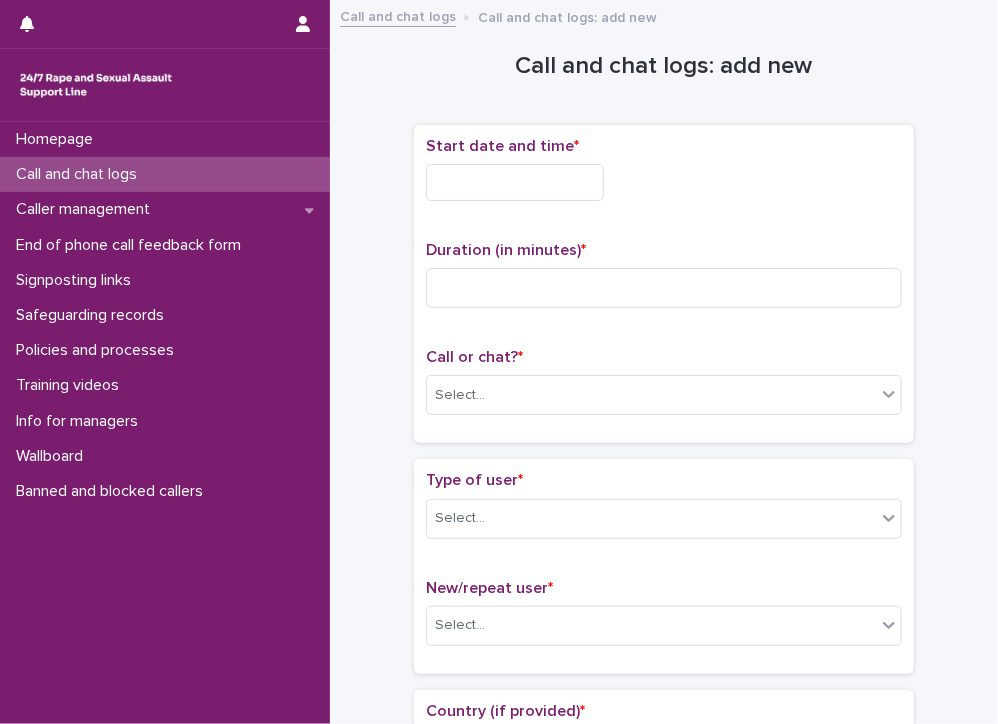 click at bounding box center (515, 182) 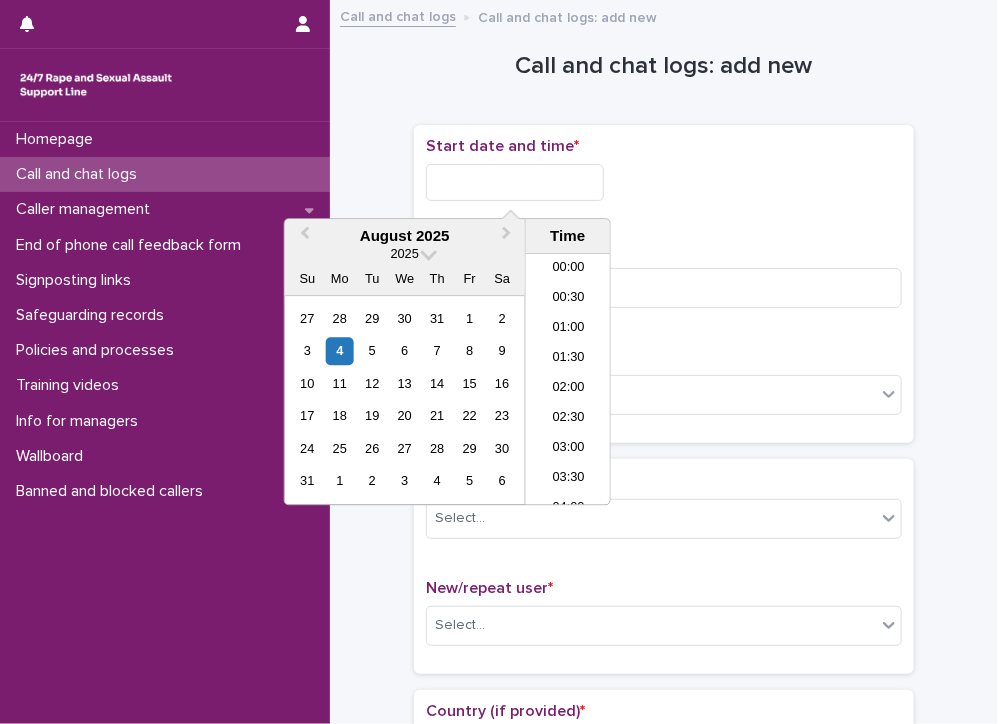 scroll, scrollTop: 790, scrollLeft: 0, axis: vertical 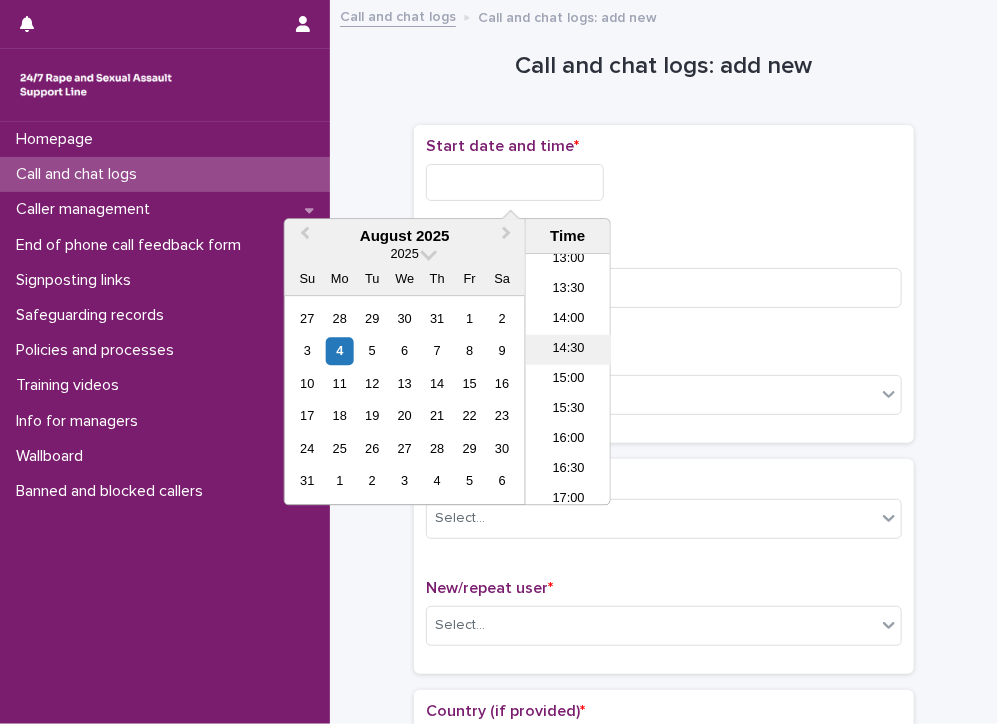 click on "14:30" at bounding box center [568, 350] 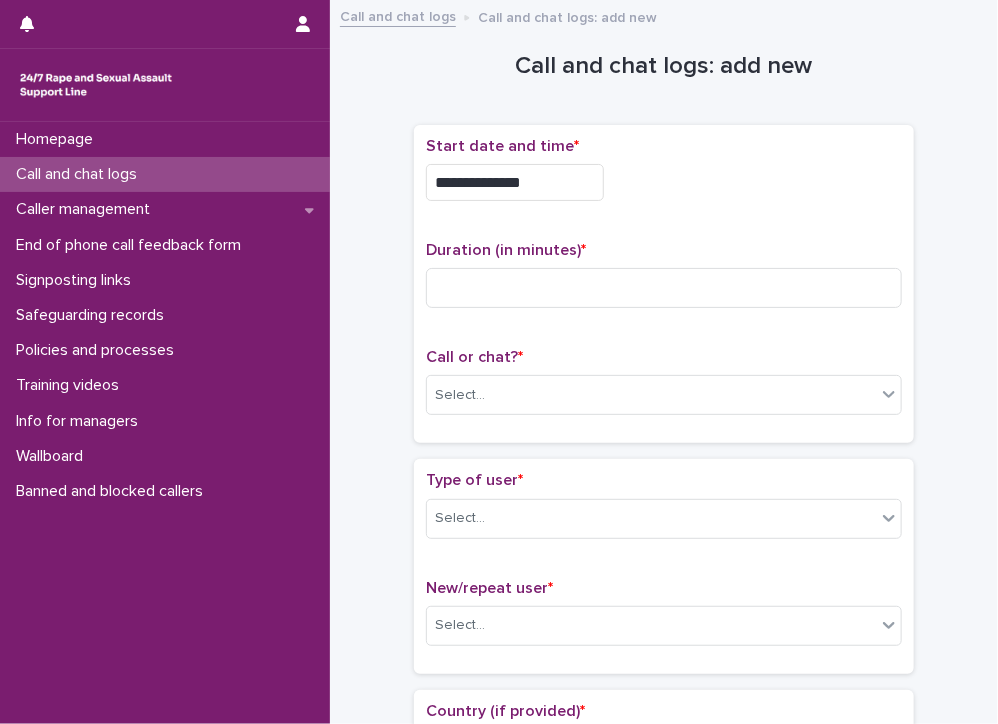 click on "**********" at bounding box center [515, 182] 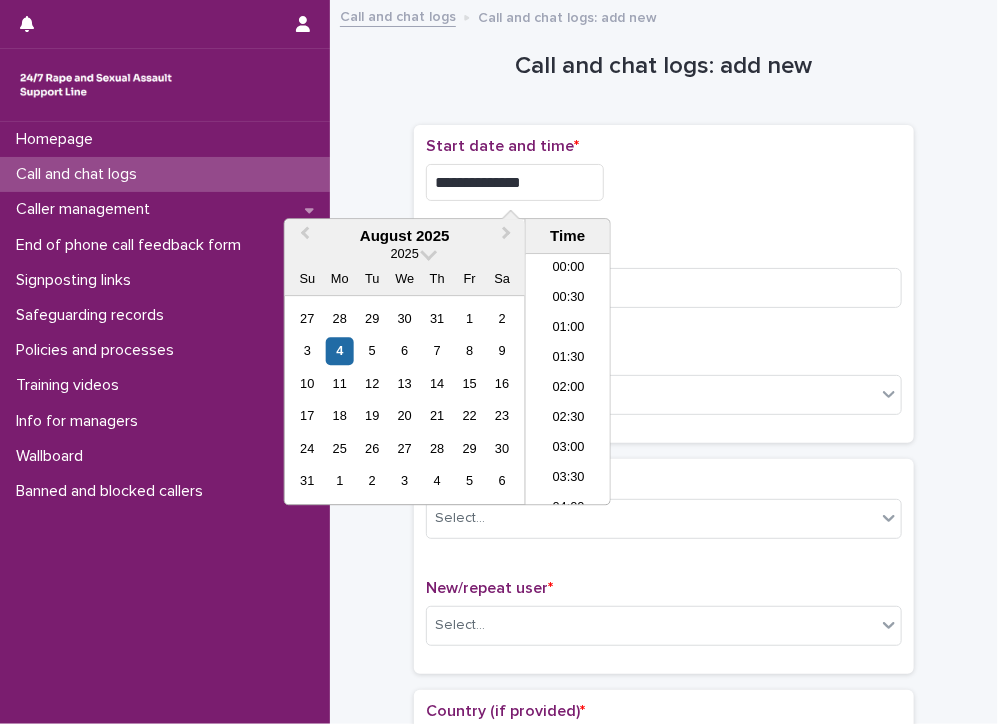 scroll, scrollTop: 760, scrollLeft: 0, axis: vertical 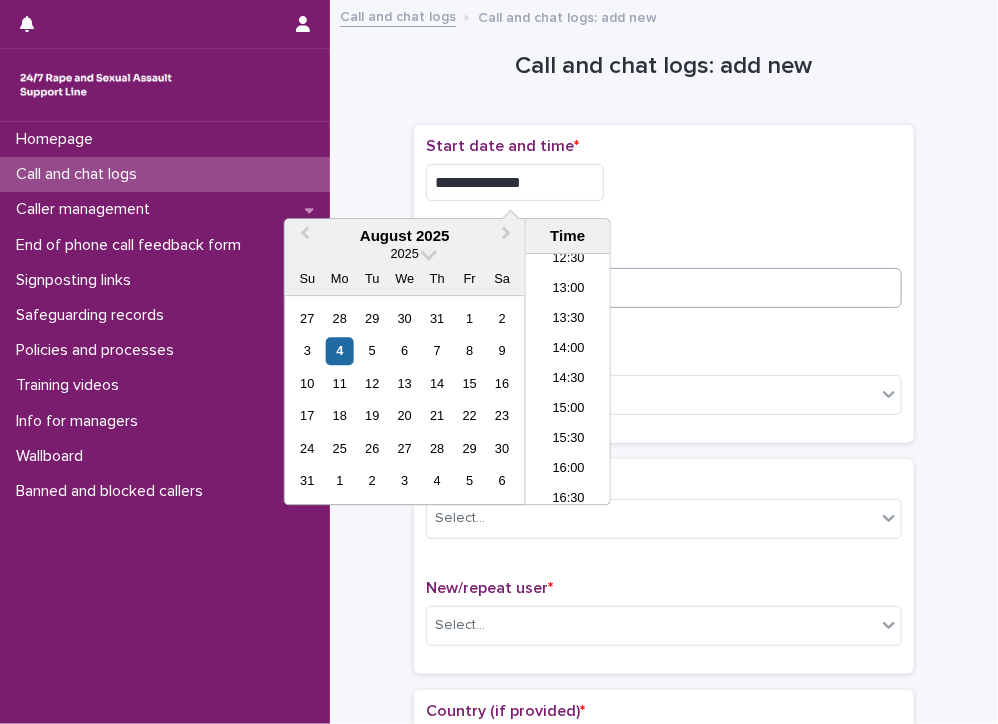 type on "**********" 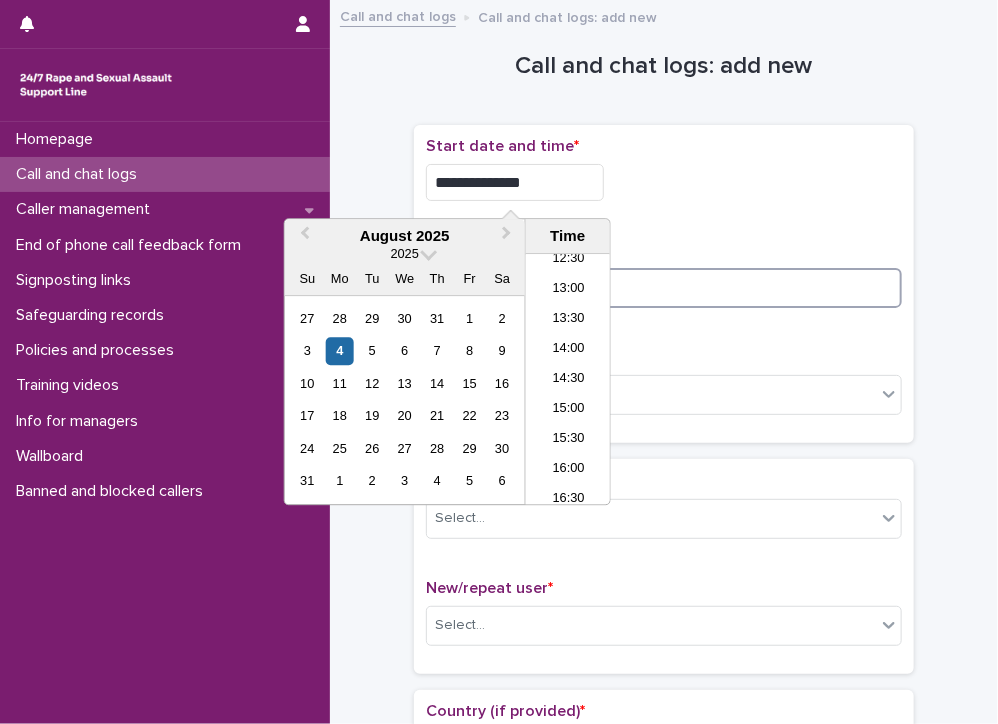 click at bounding box center [664, 288] 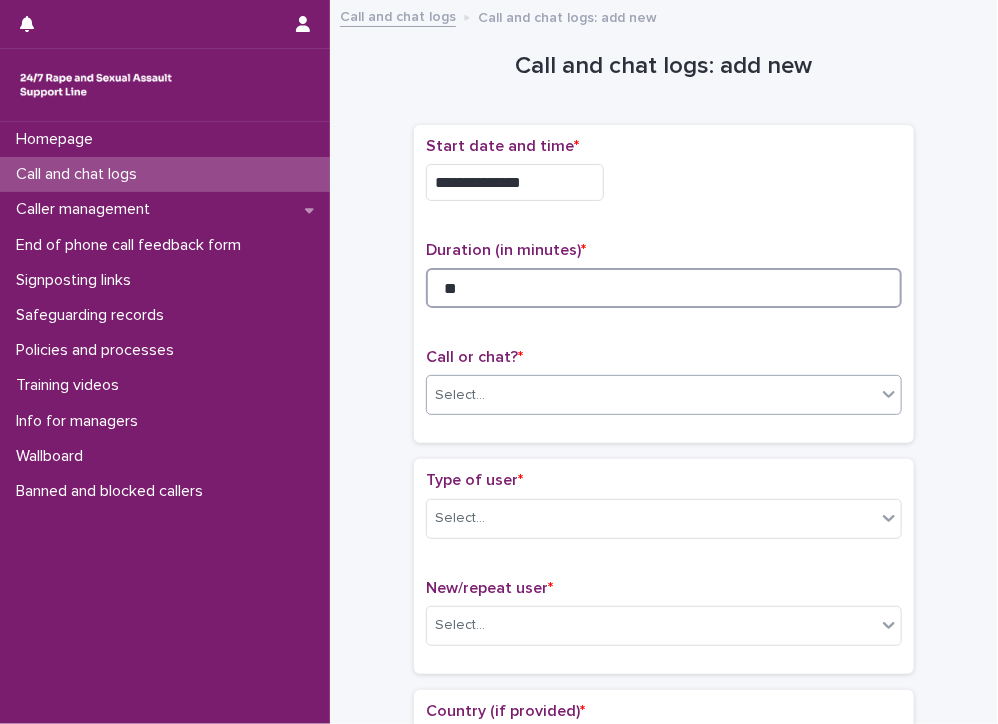 type on "**" 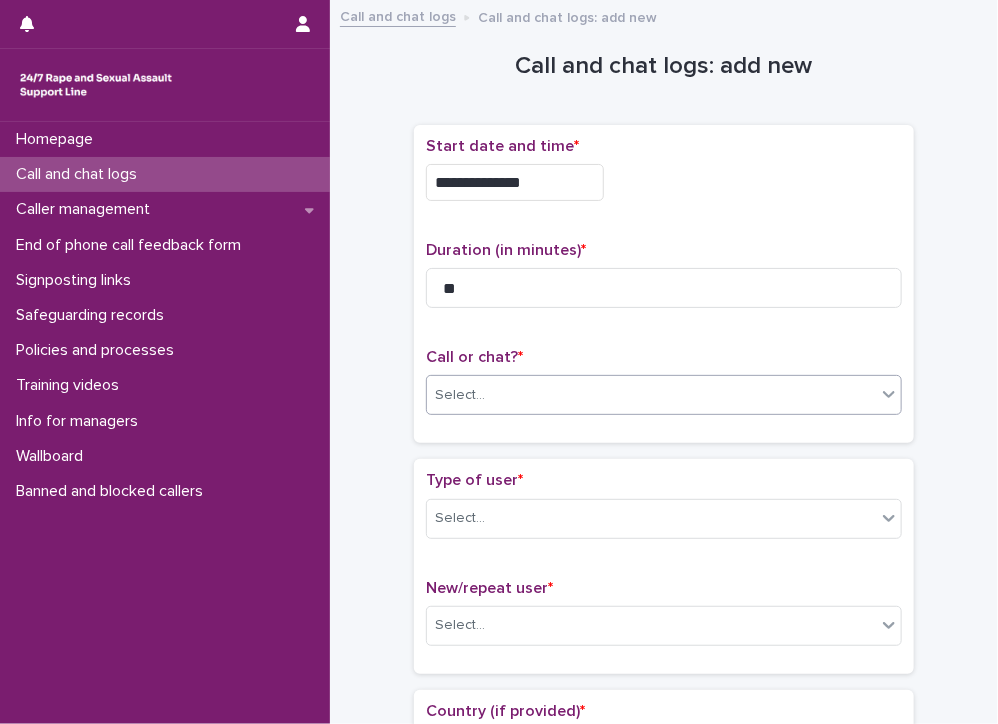 click on "Select..." at bounding box center (651, 395) 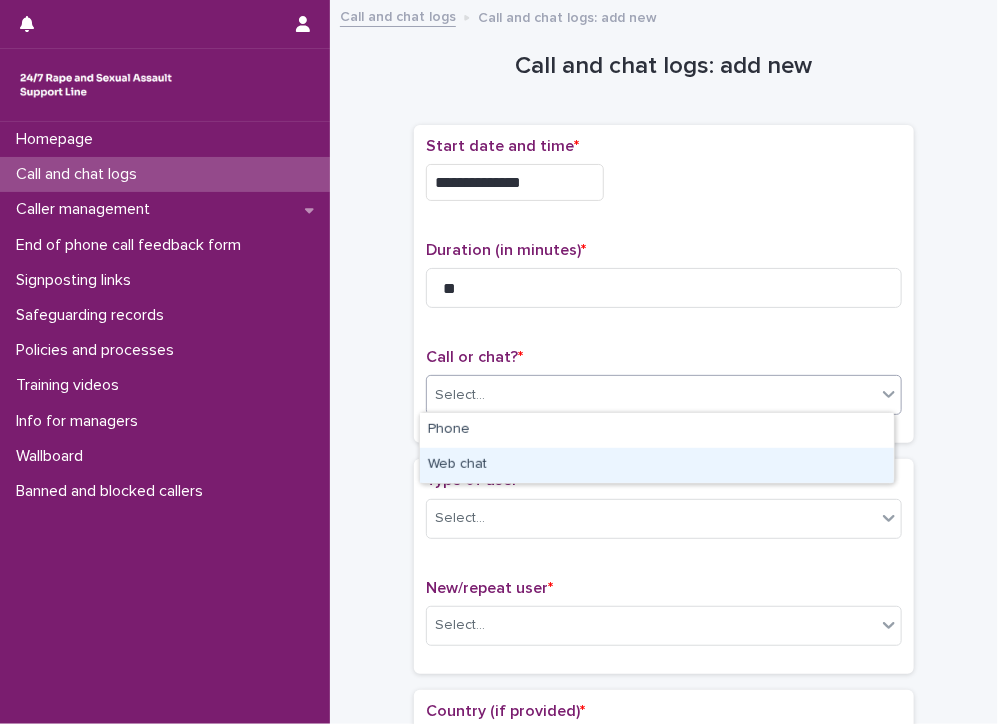 click on "Web chat" at bounding box center (657, 465) 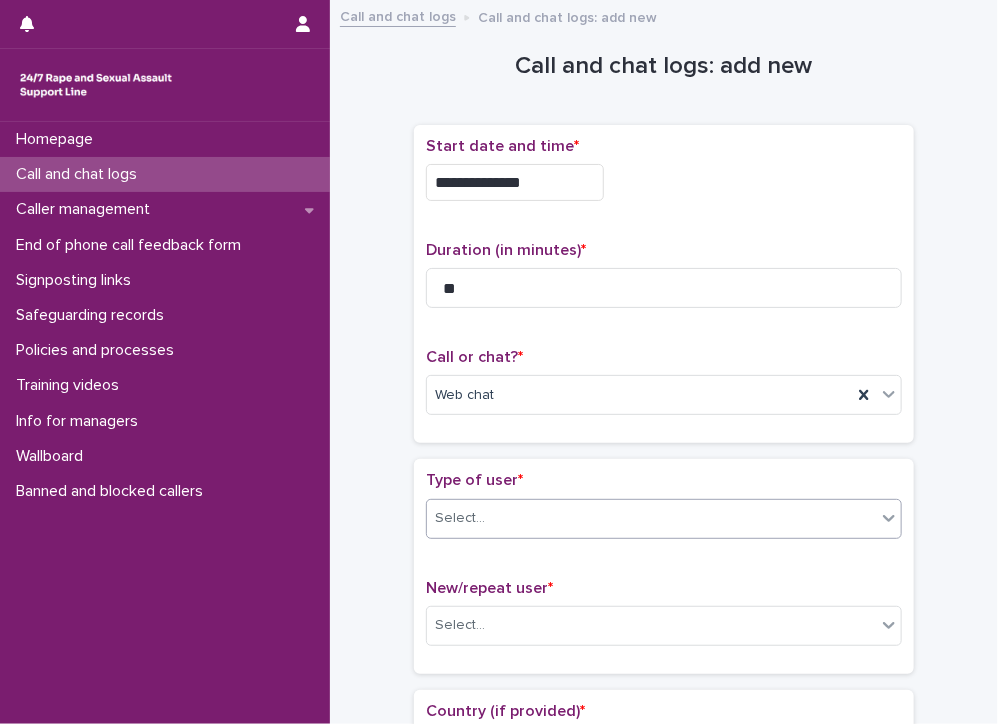 click on "Select..." at bounding box center (651, 518) 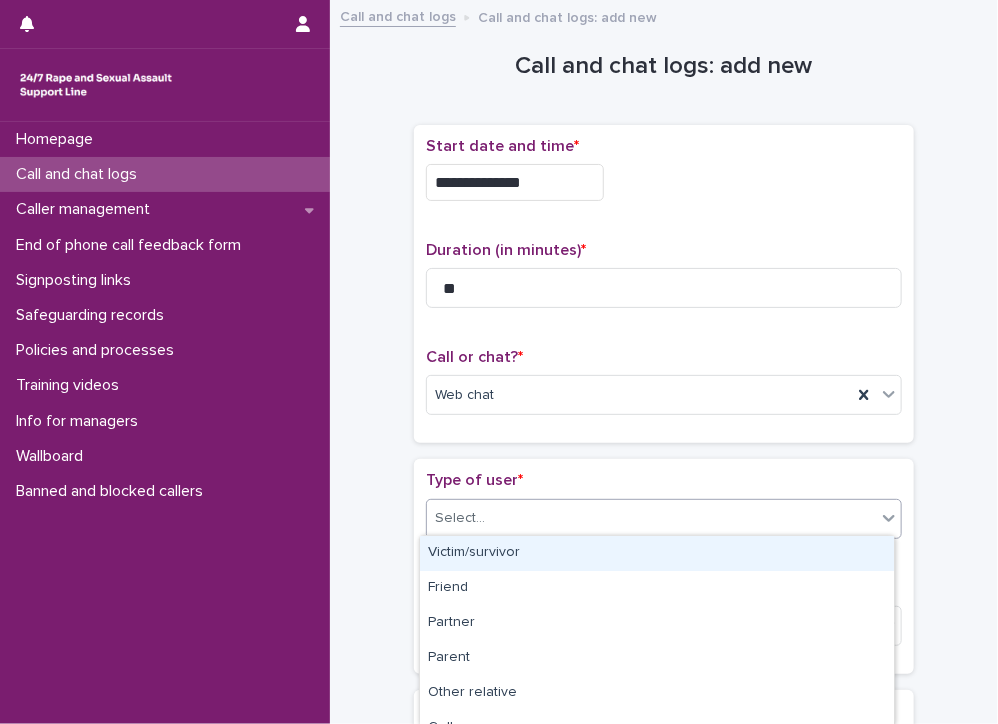 click on "Victim/survivor" at bounding box center [657, 553] 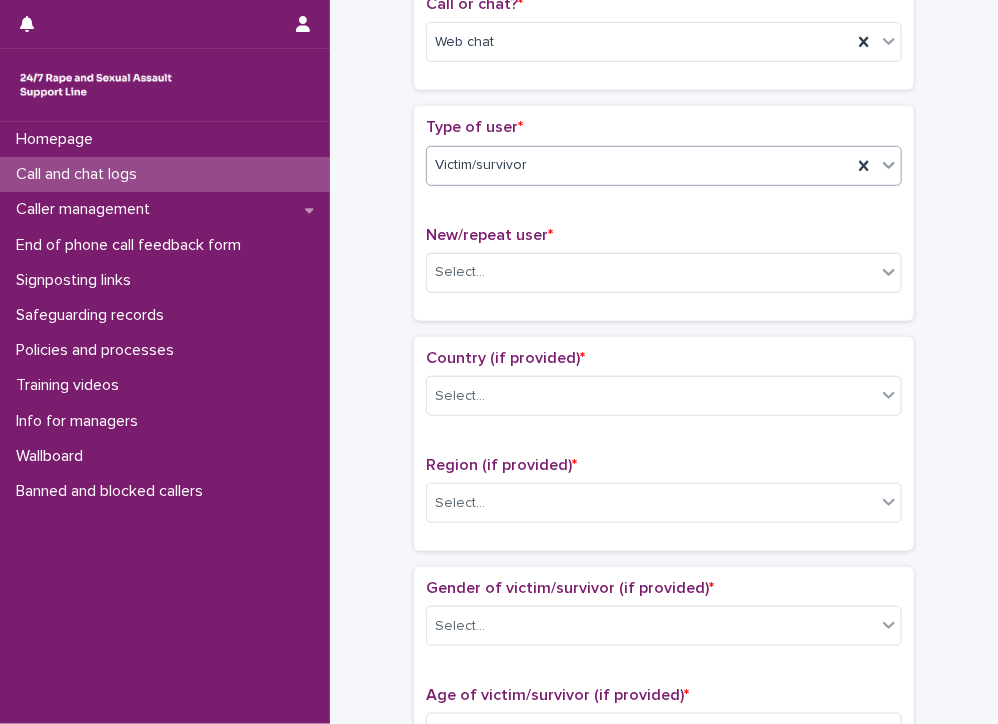 scroll, scrollTop: 400, scrollLeft: 0, axis: vertical 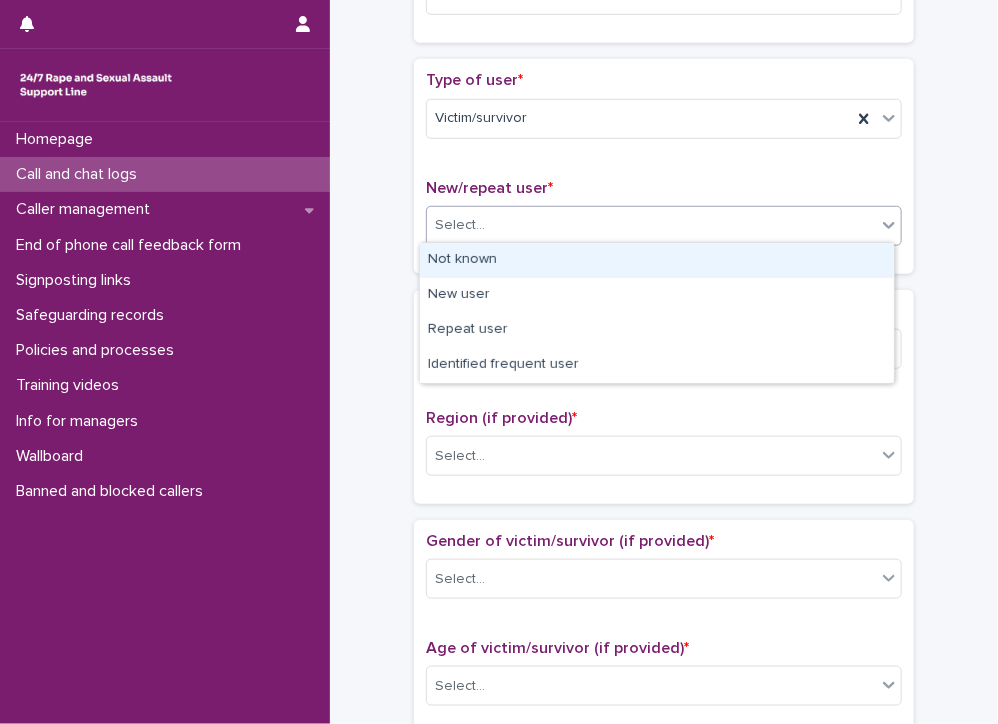 click on "Select..." at bounding box center [651, 225] 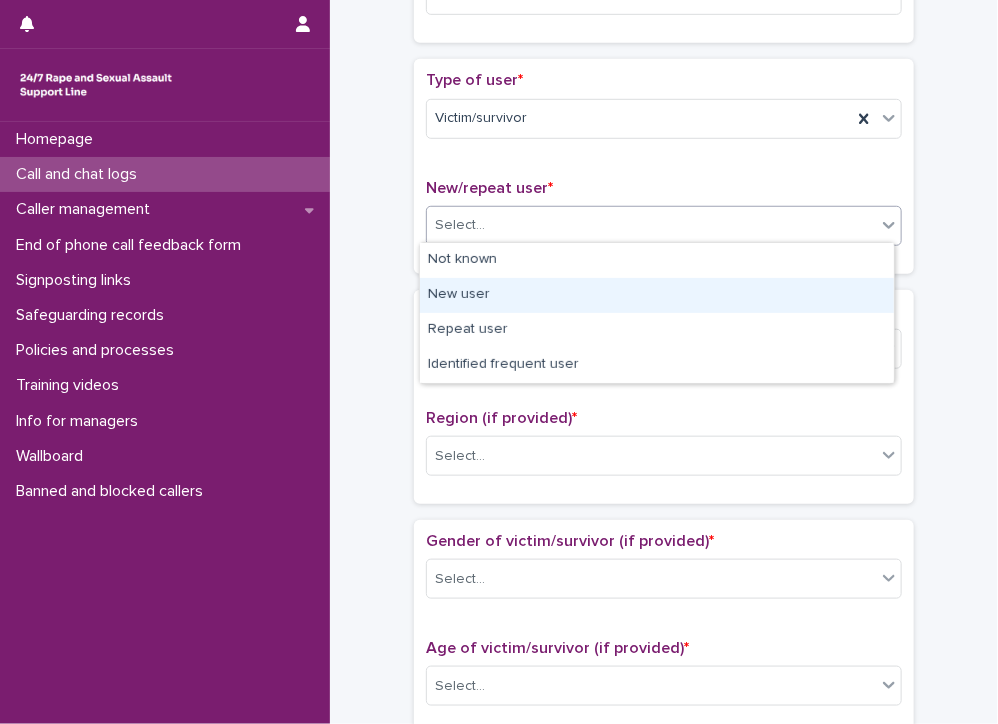 click on "New user" at bounding box center [657, 295] 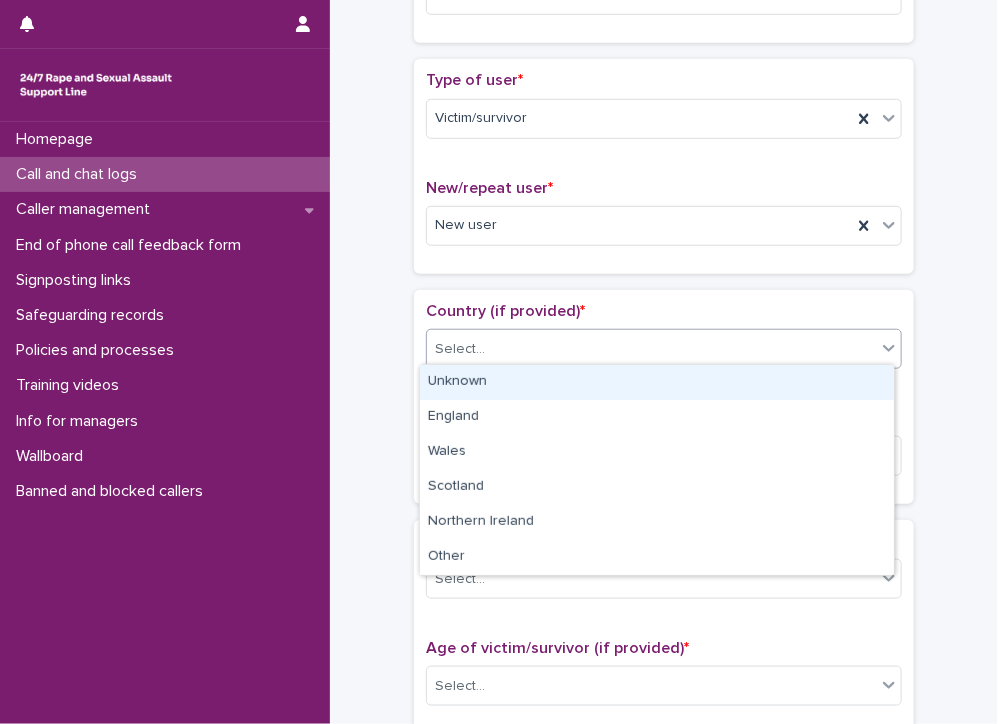 click on "Select..." at bounding box center (651, 349) 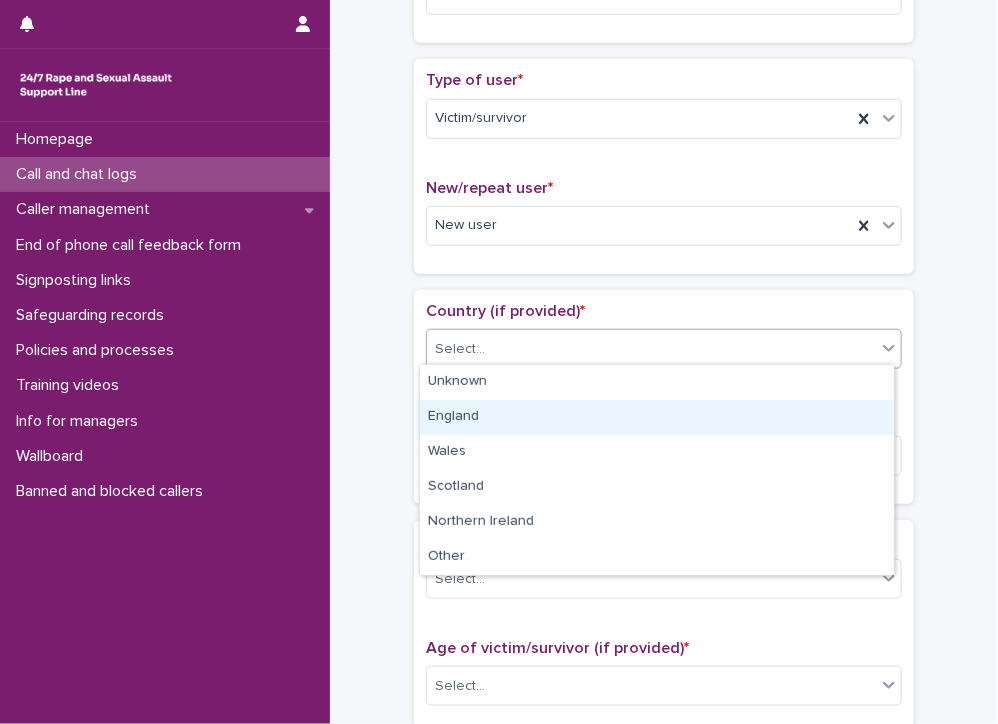 click on "England" at bounding box center [657, 417] 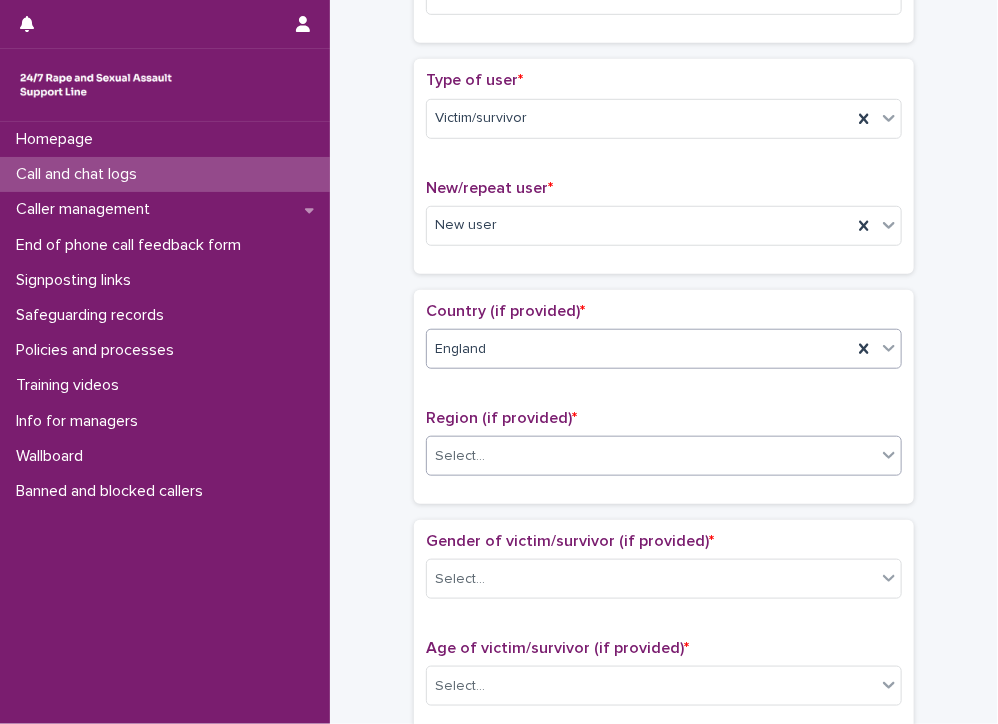 click on "Select..." at bounding box center [460, 456] 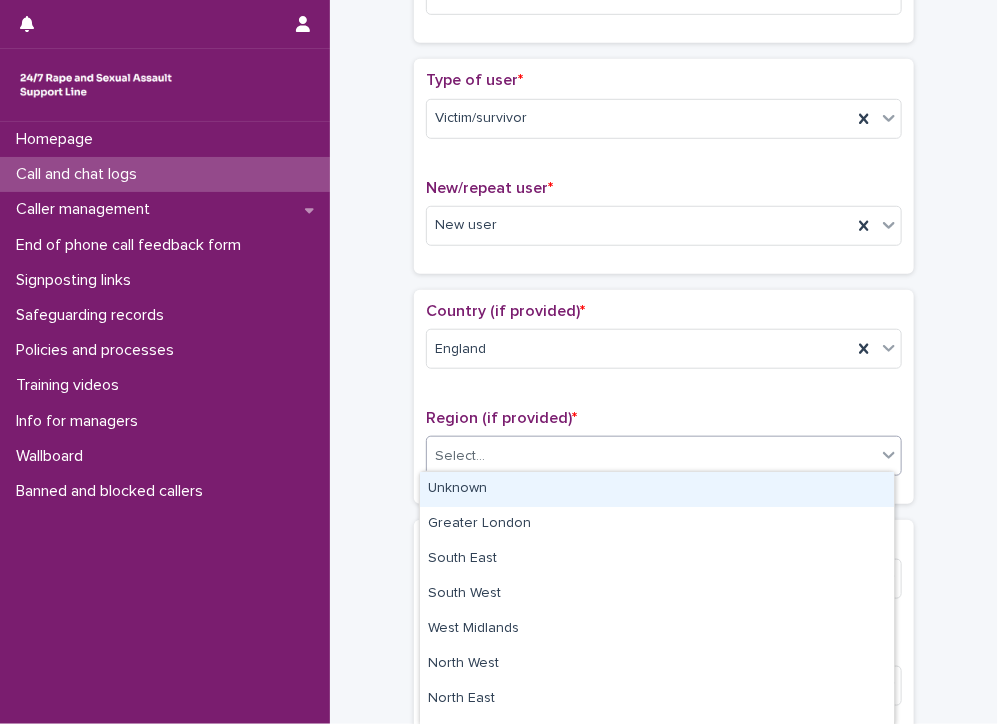 click on "Unknown" at bounding box center [657, 489] 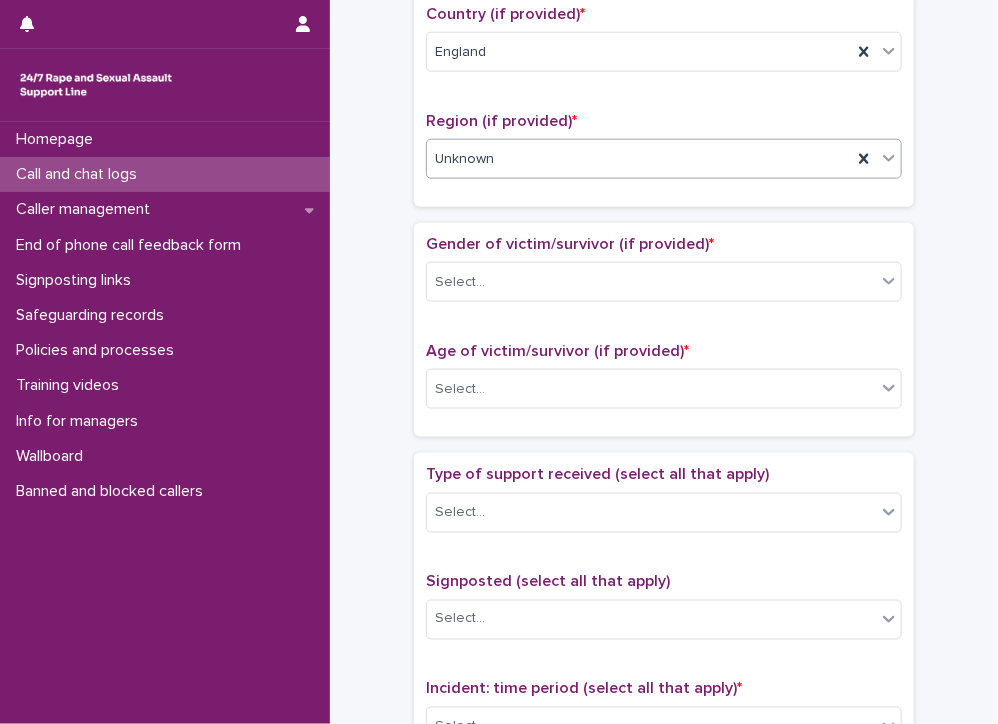 scroll, scrollTop: 700, scrollLeft: 0, axis: vertical 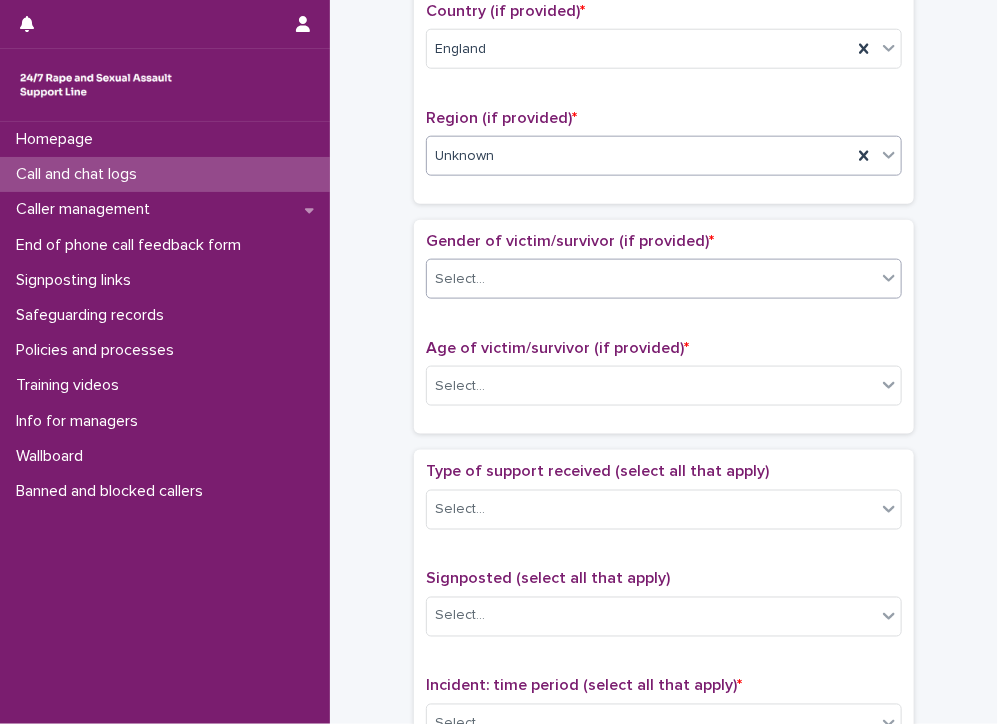 click on "Select..." at bounding box center [651, 279] 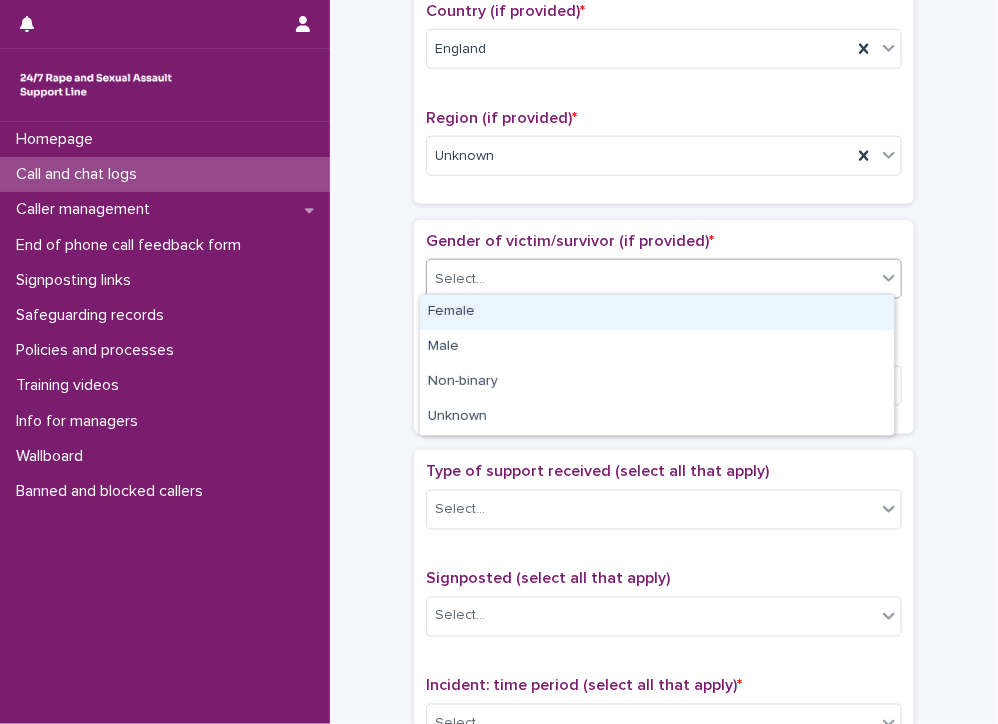 click on "Female" at bounding box center [657, 312] 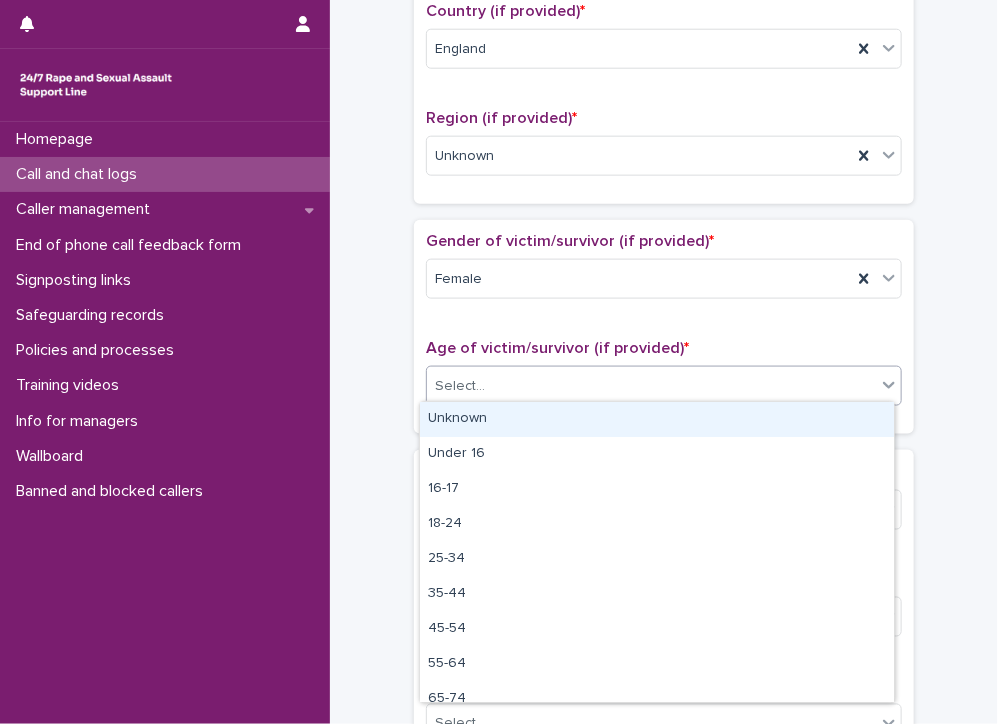 click on "Select..." at bounding box center [651, 386] 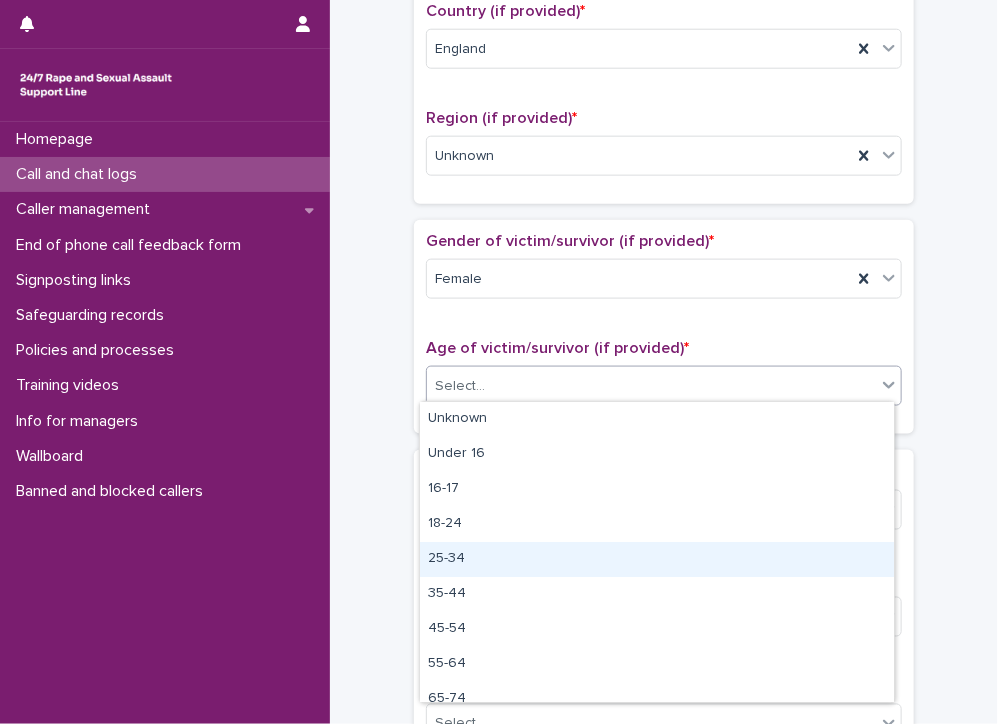 click on "25-34" at bounding box center (657, 559) 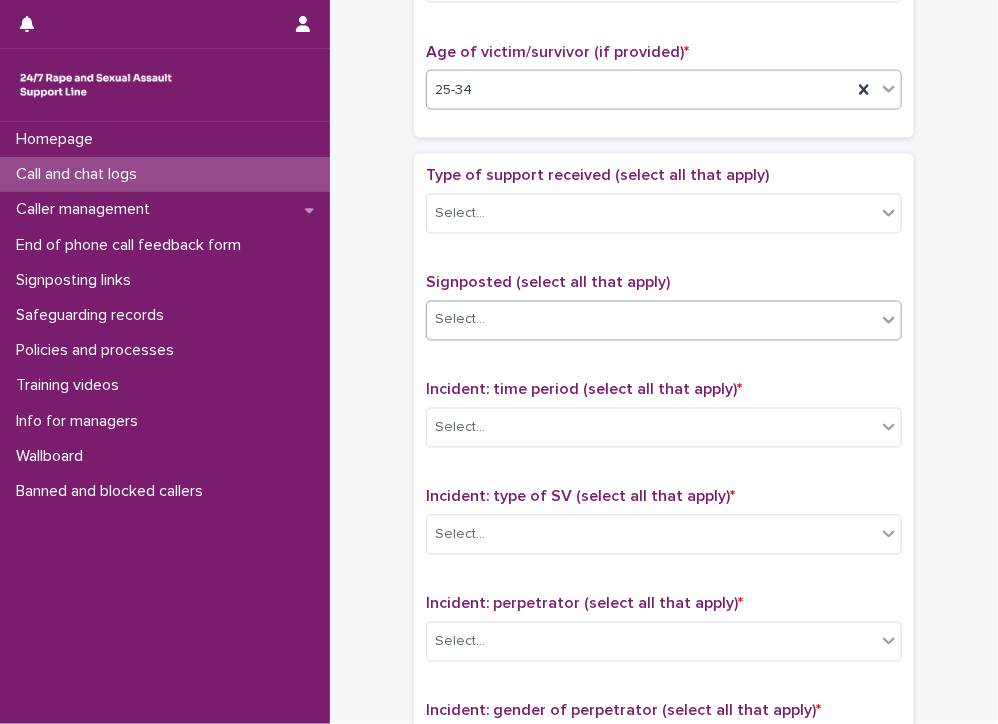 scroll, scrollTop: 1000, scrollLeft: 0, axis: vertical 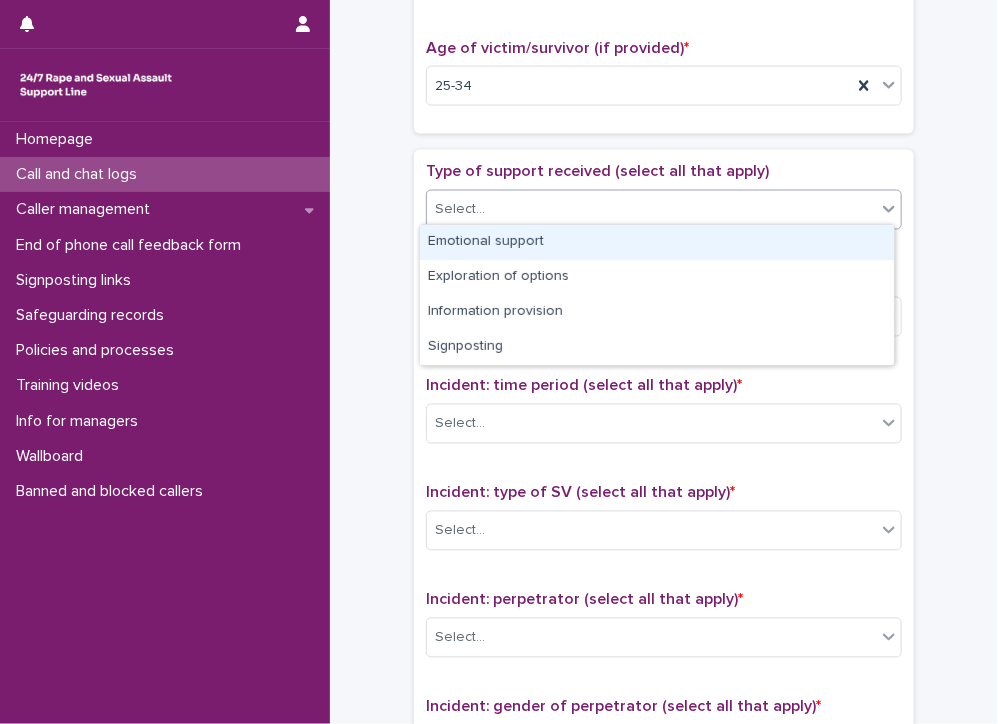 click on "Select..." at bounding box center (651, 209) 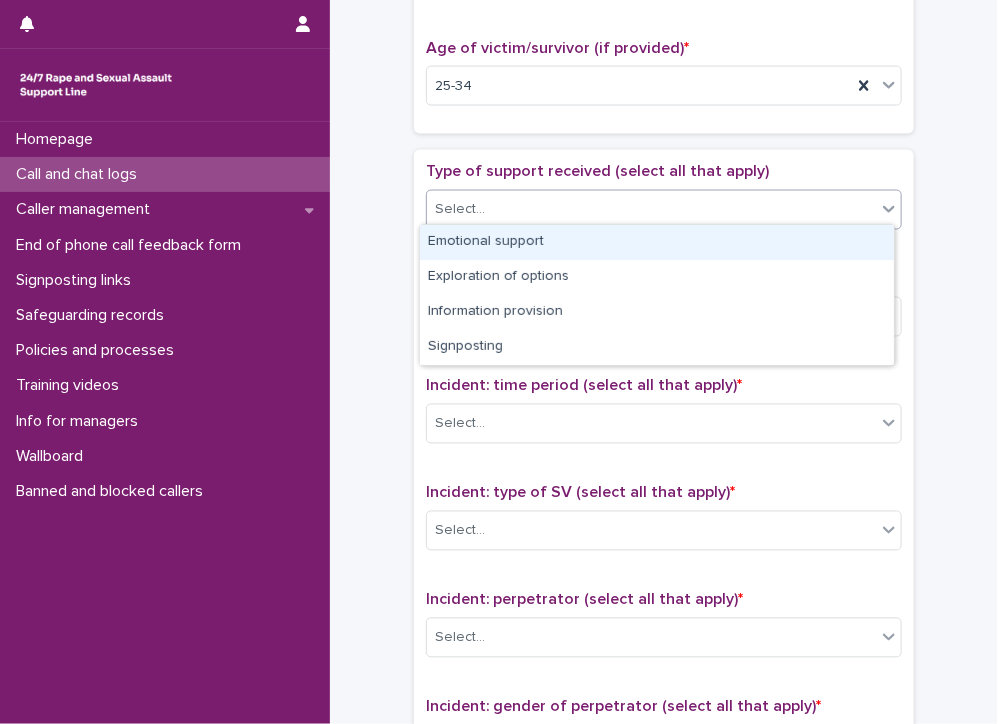click on "Emotional support" at bounding box center [657, 242] 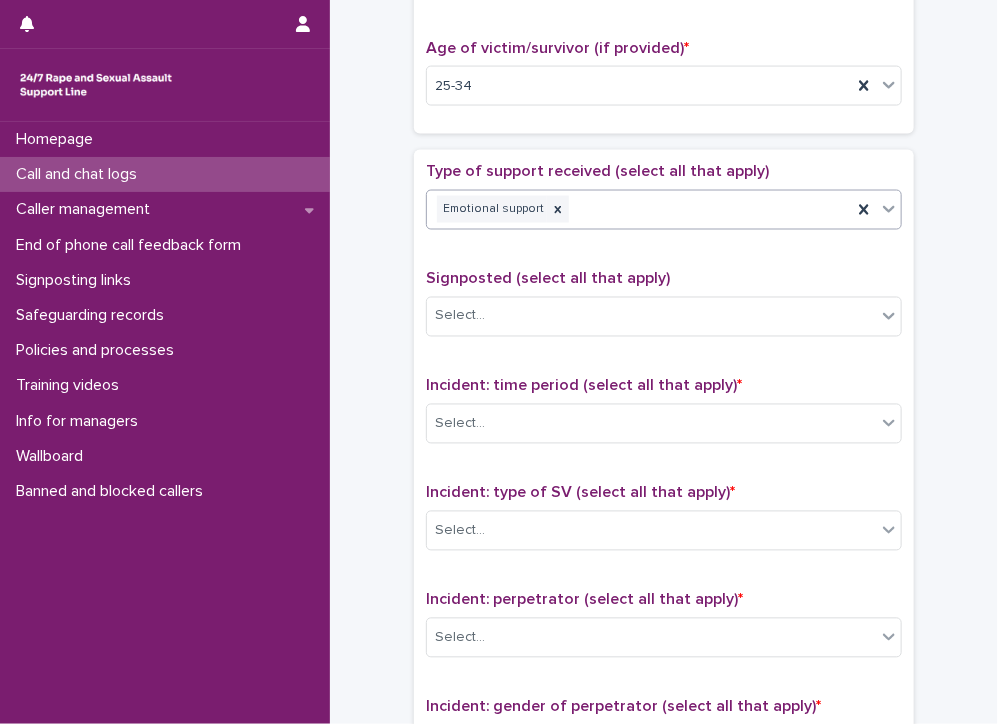 click on "Emotional support" at bounding box center (639, 209) 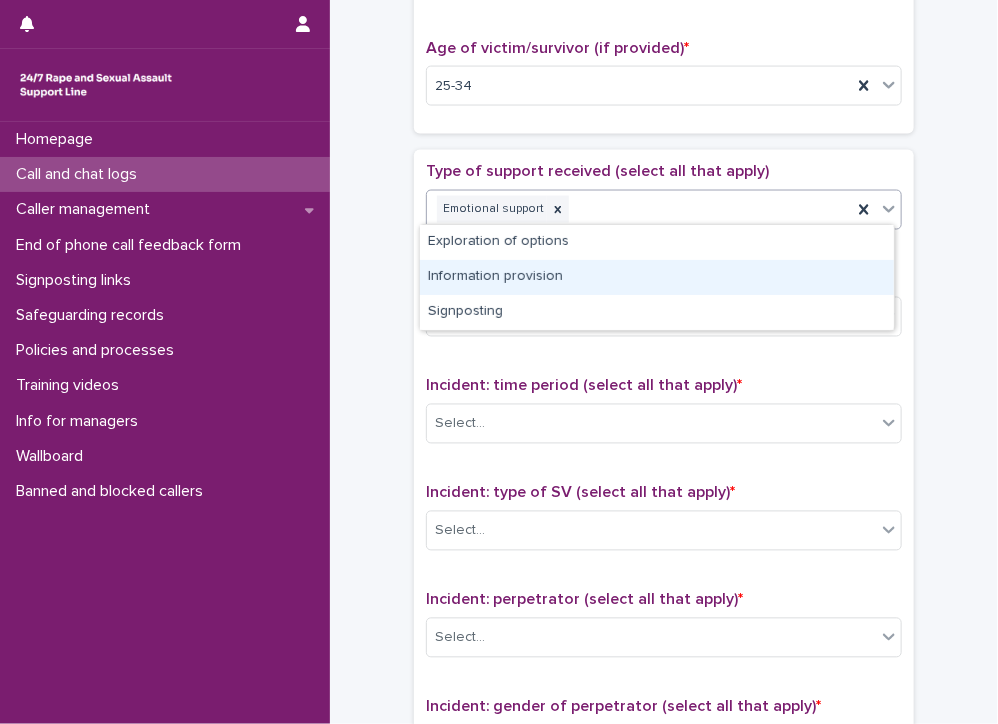 click on "Information provision" at bounding box center [657, 277] 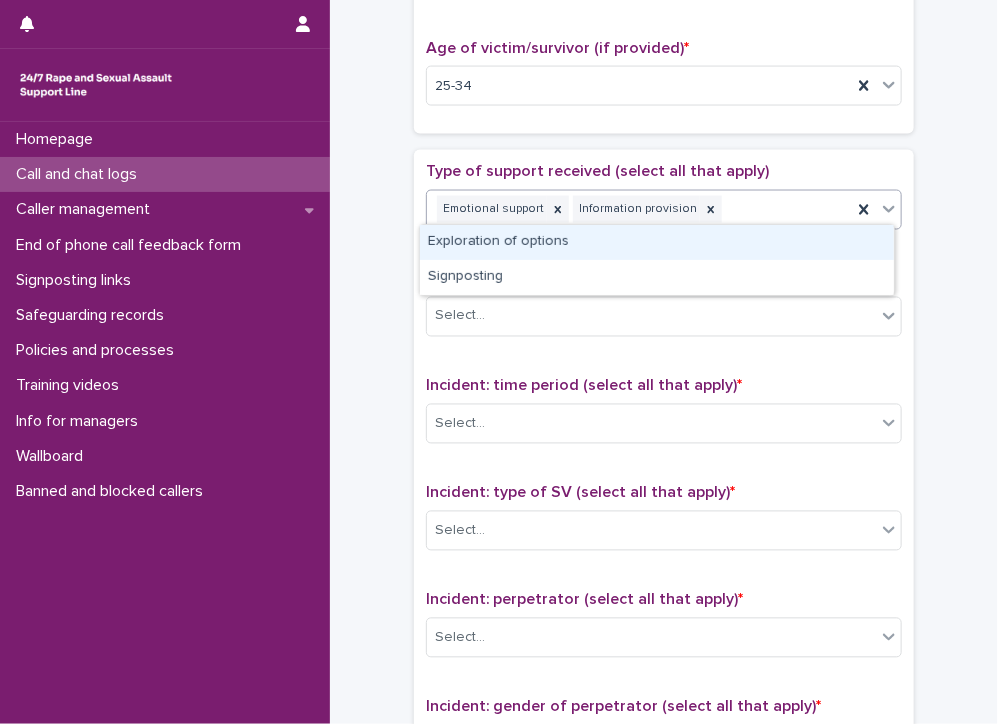 click on "Emotional support Information provision" at bounding box center [639, 209] 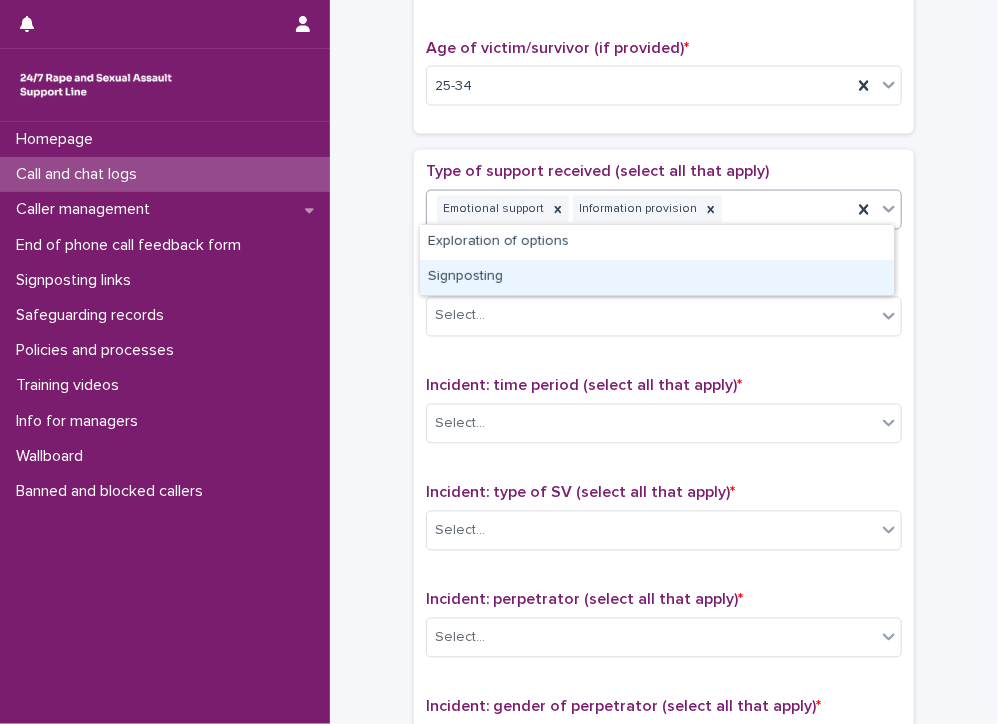 click on "Signposting" at bounding box center (657, 277) 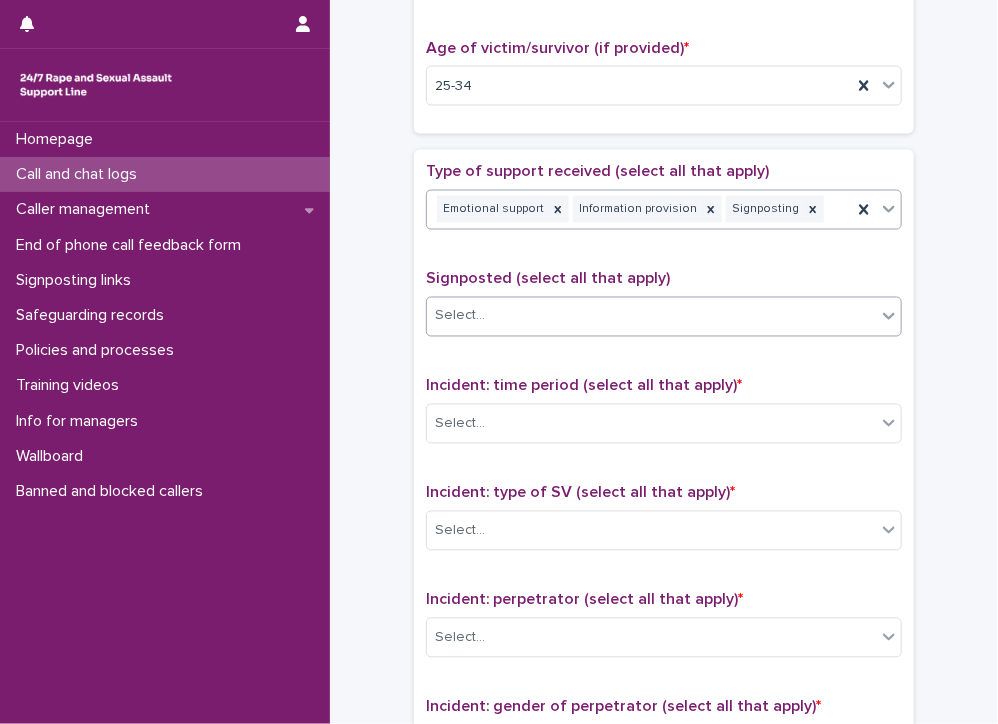 click on "Select..." at bounding box center (651, 316) 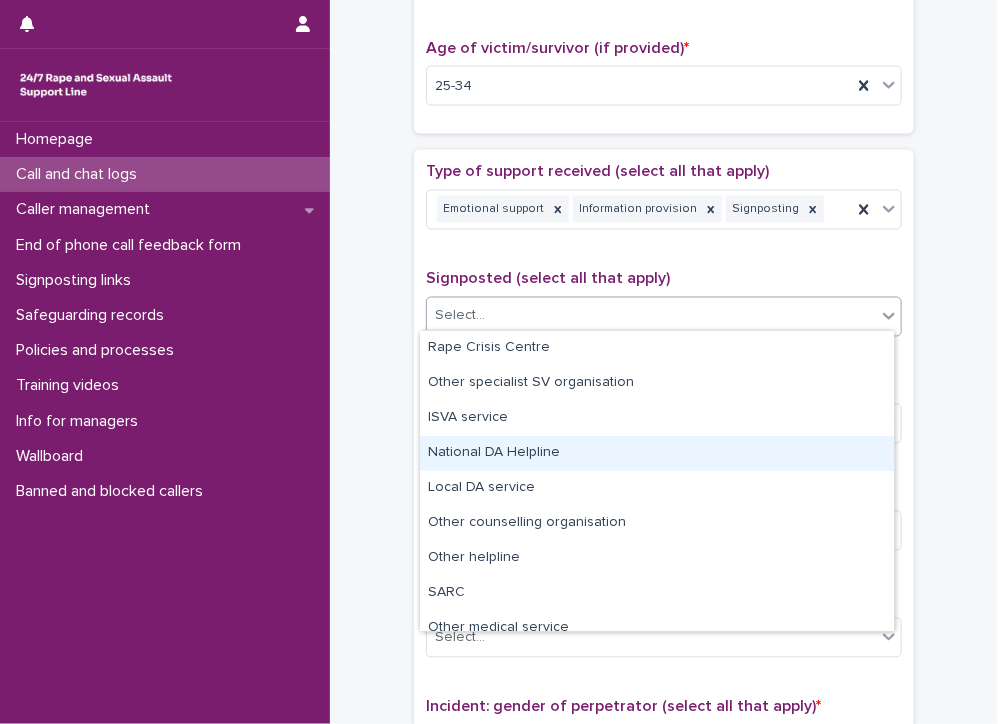 click on "National DA Helpline" at bounding box center (657, 453) 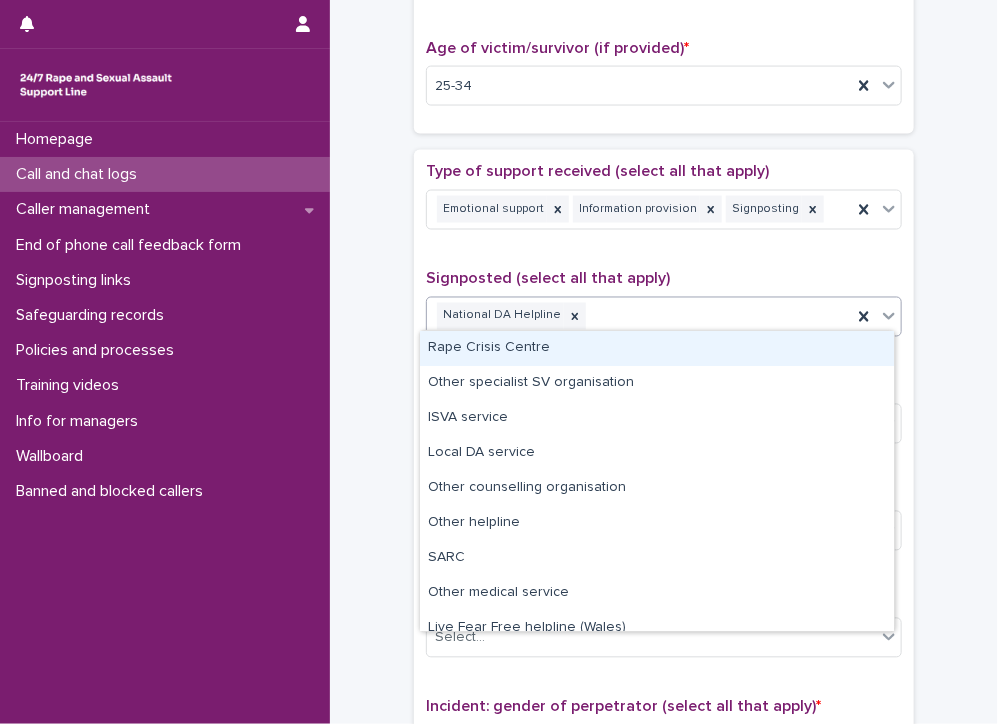 click on "National DA Helpline" at bounding box center [639, 316] 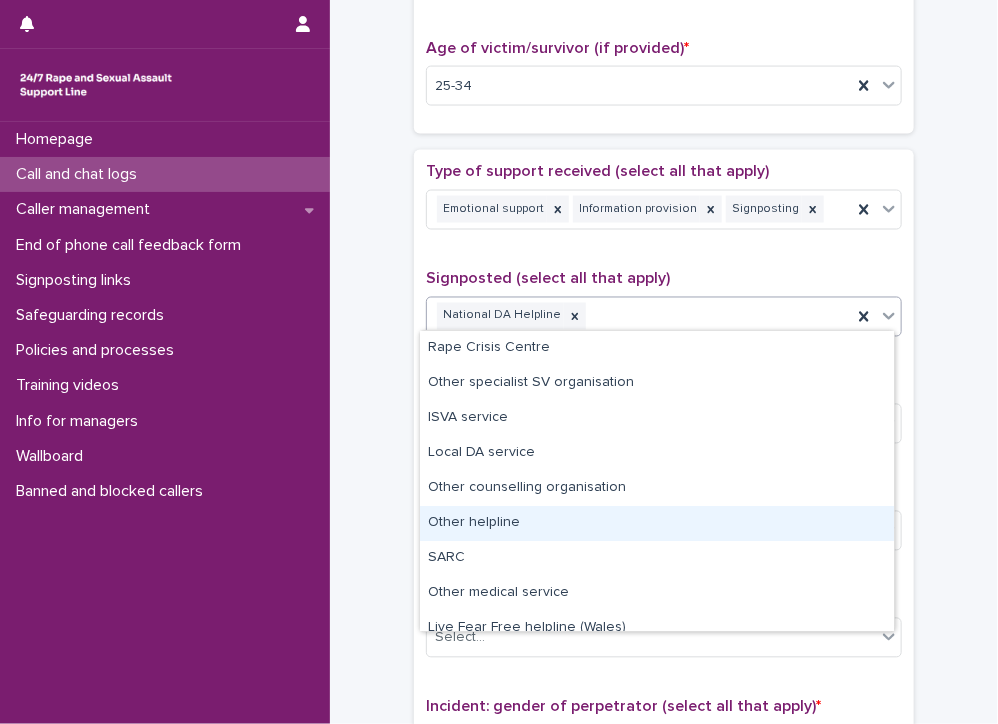 click on "Other helpline" at bounding box center [657, 523] 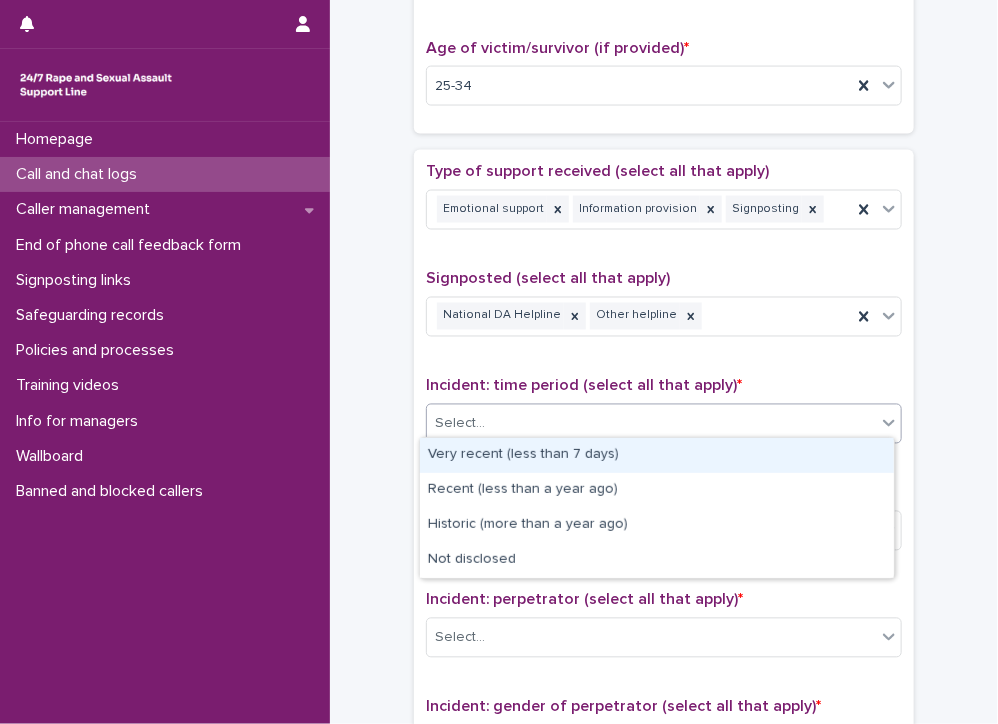 click on "Select..." at bounding box center [651, 424] 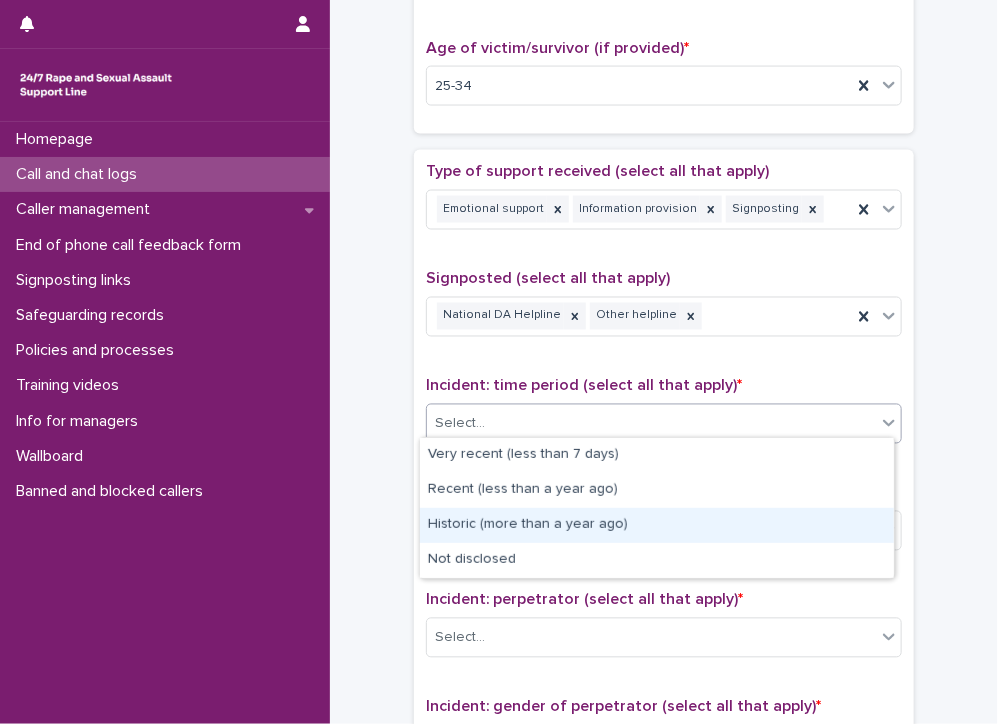 click on "Historic (more than a year ago)" at bounding box center [657, 525] 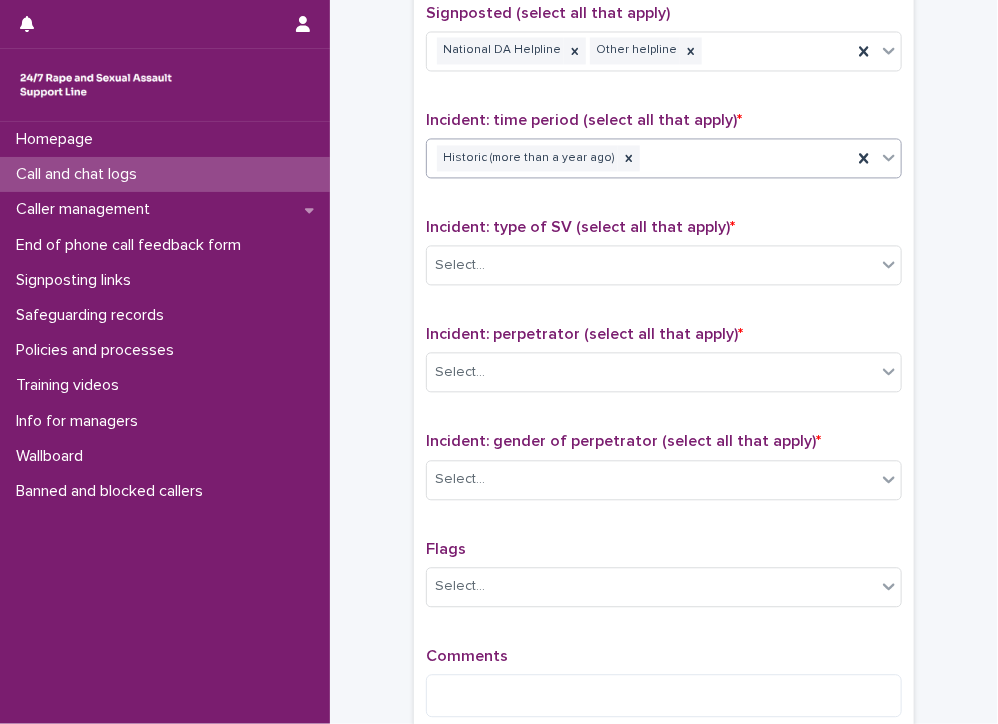 scroll, scrollTop: 1300, scrollLeft: 0, axis: vertical 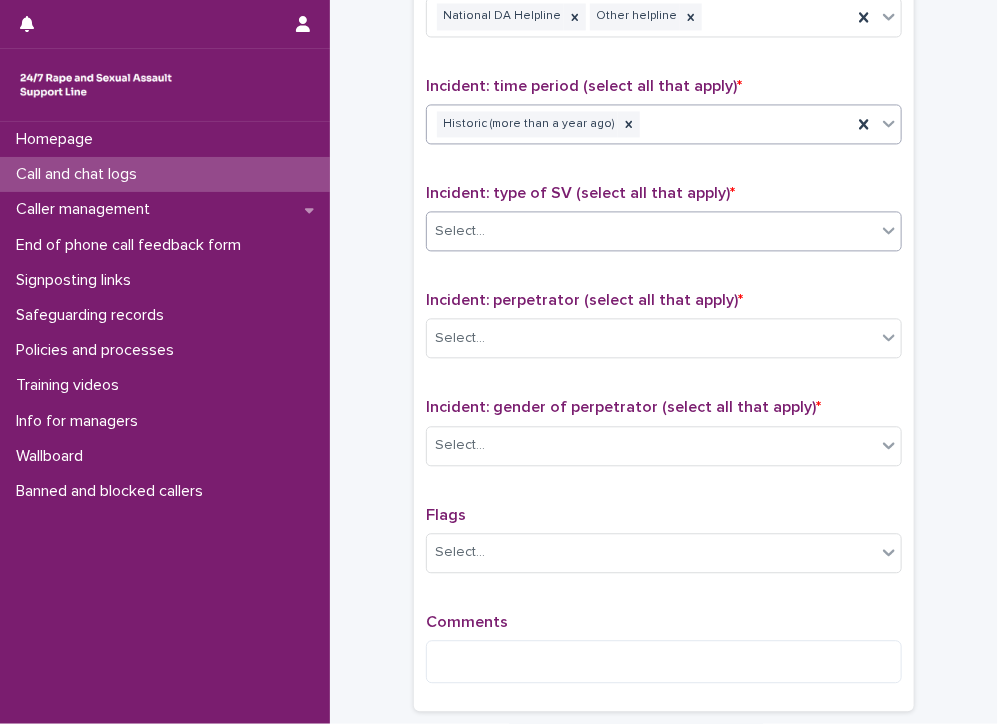 click on "Select..." at bounding box center [651, 231] 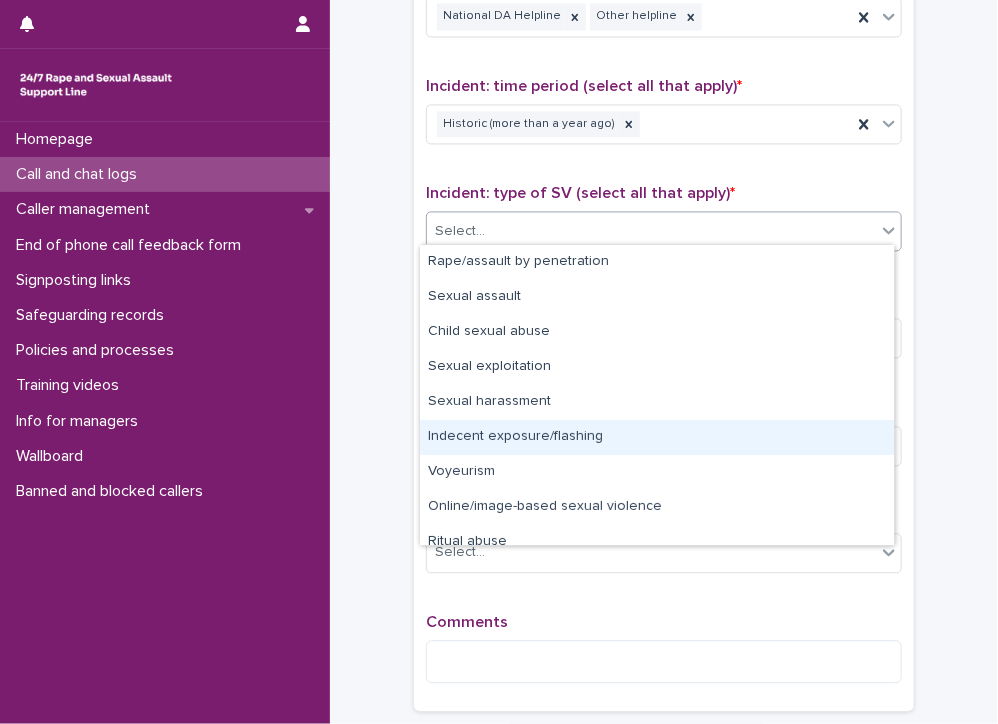 click on "Indecent exposure/flashing" at bounding box center (657, 437) 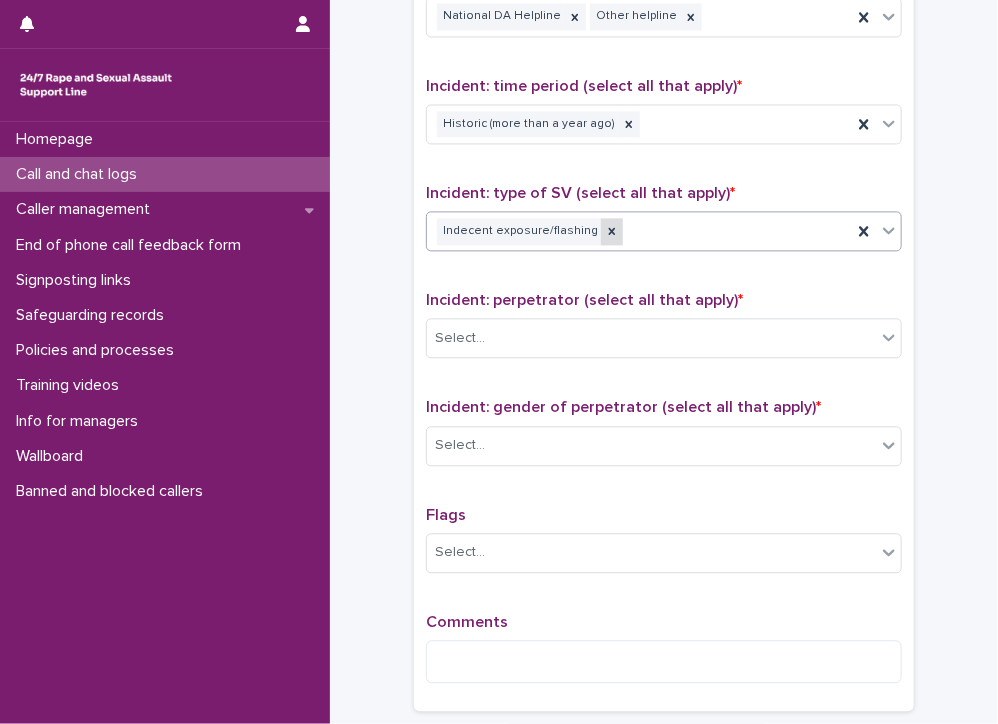 click 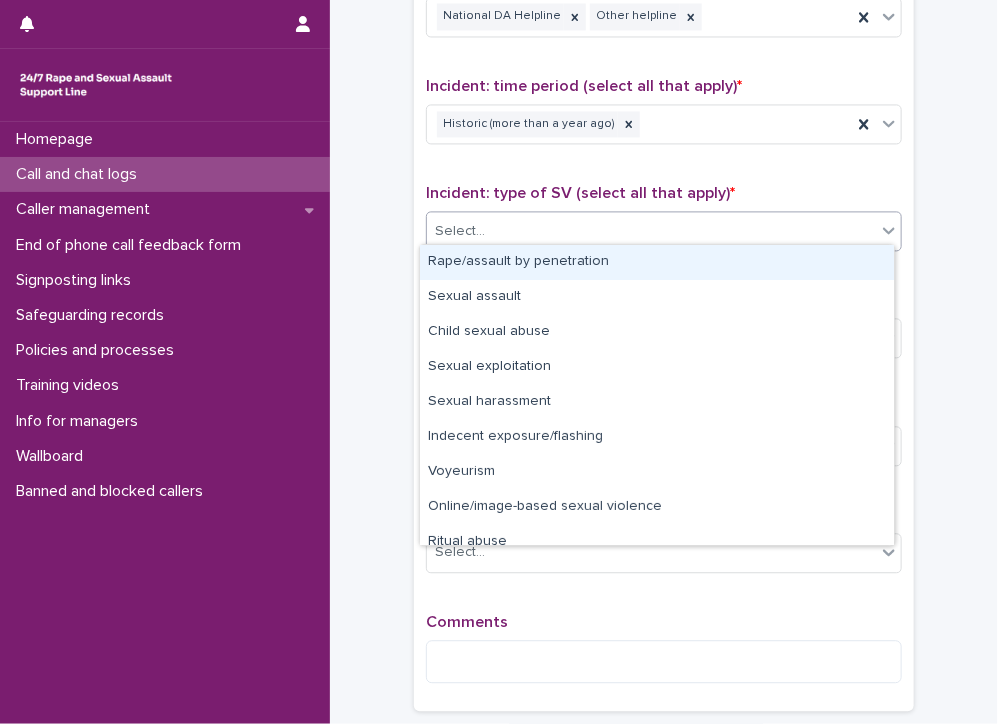 click on "Select..." at bounding box center [651, 231] 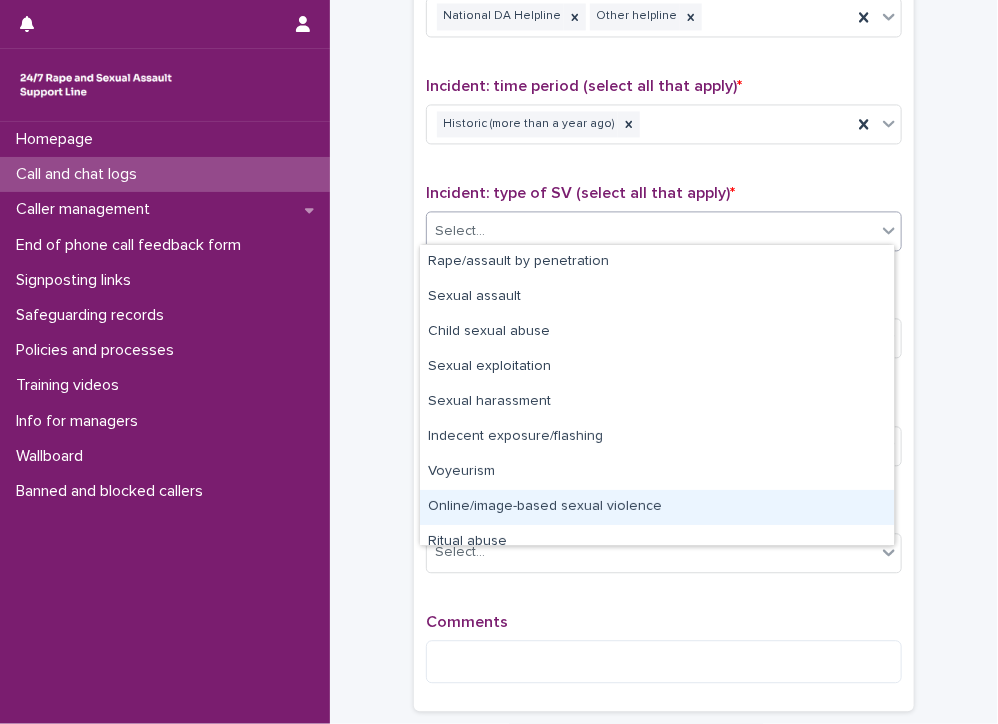 click on "Online/image-based sexual violence" at bounding box center [657, 507] 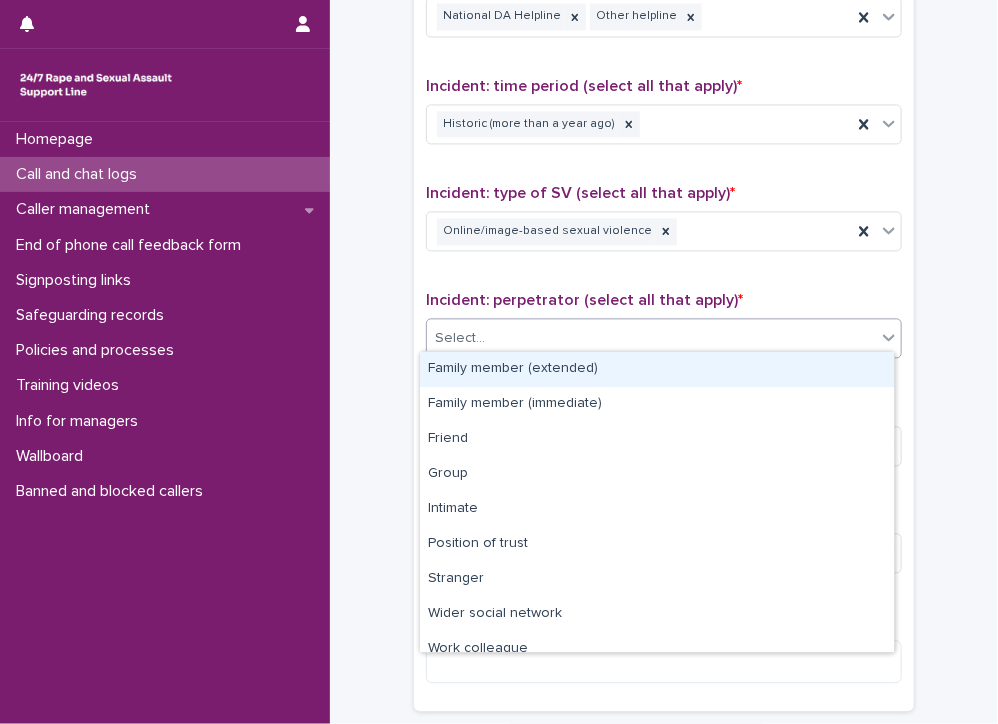 click on "Select..." at bounding box center (651, 338) 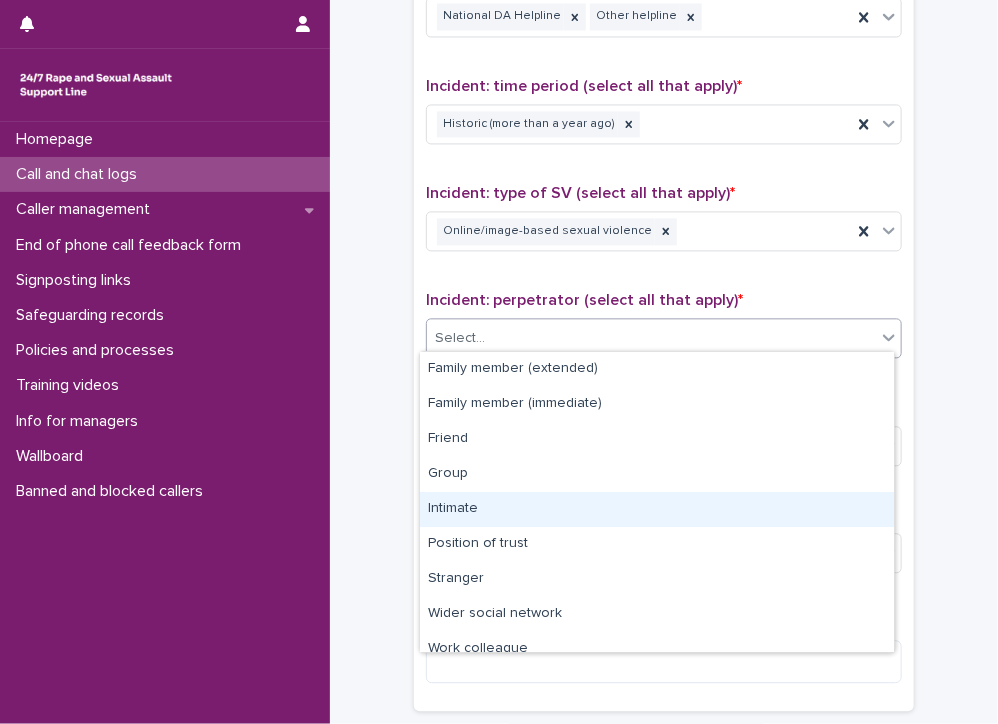 click on "Intimate" at bounding box center (657, 509) 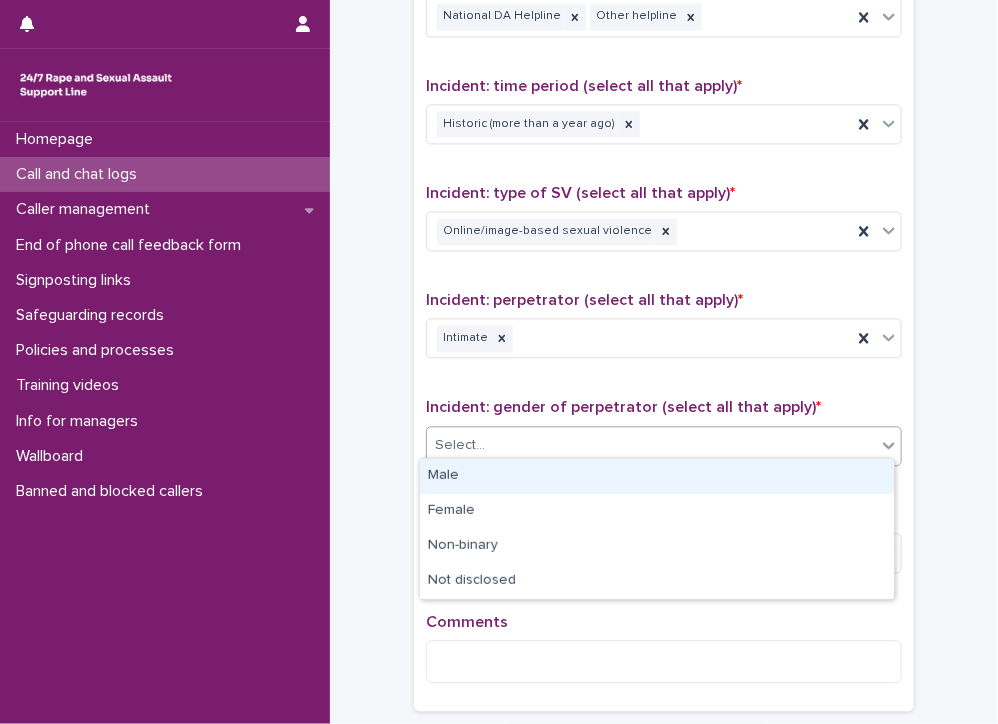 click on "Select..." at bounding box center [651, 445] 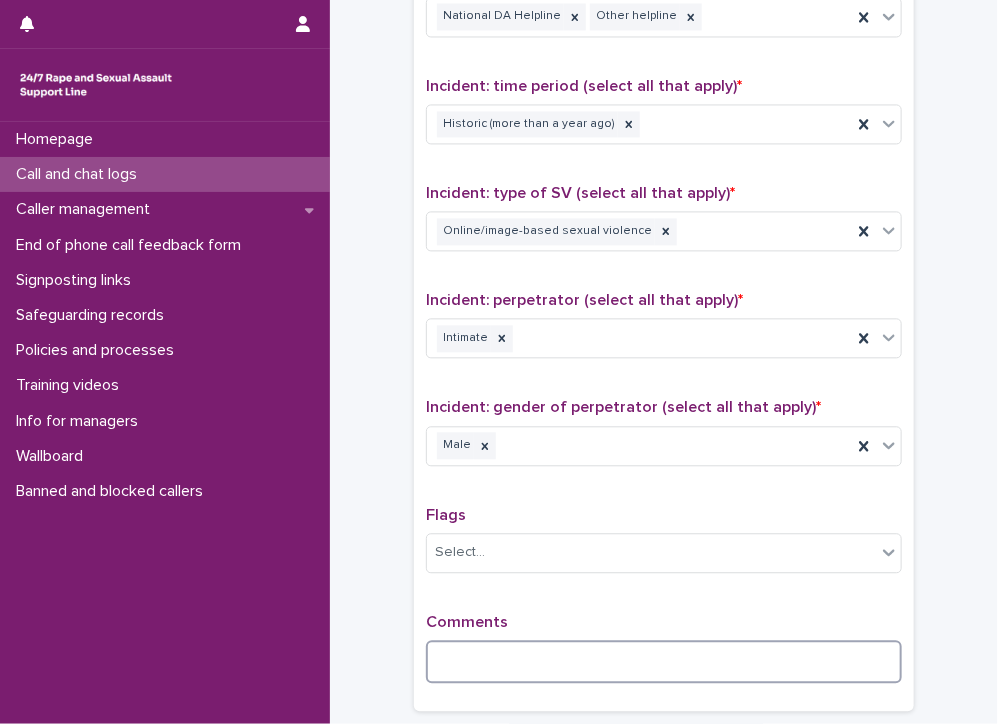 click at bounding box center [664, 661] 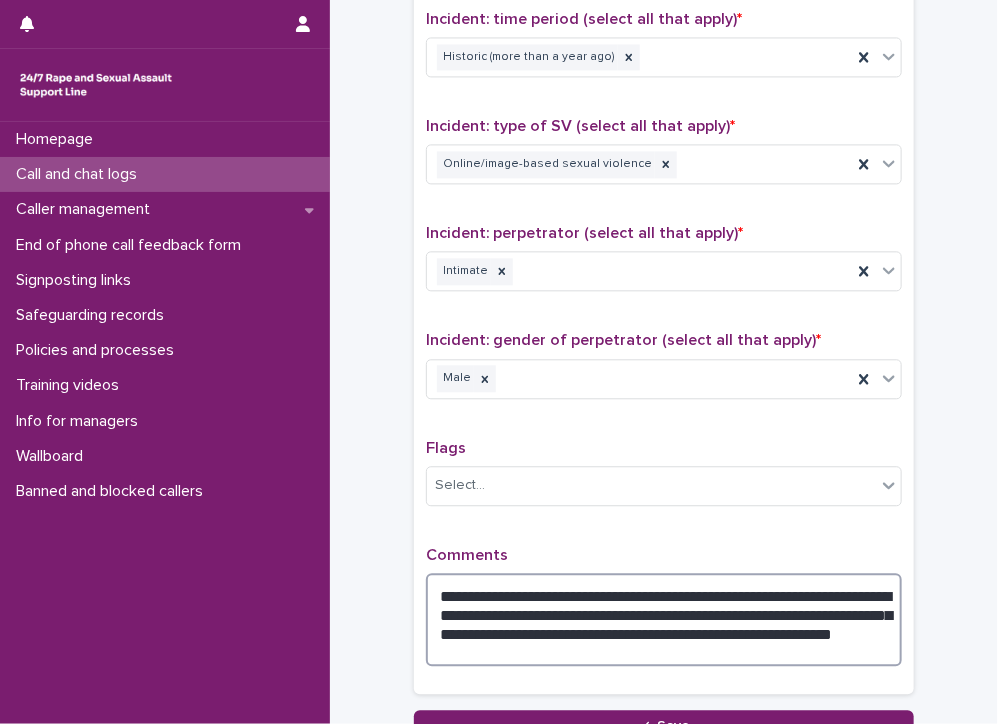 scroll, scrollTop: 1500, scrollLeft: 0, axis: vertical 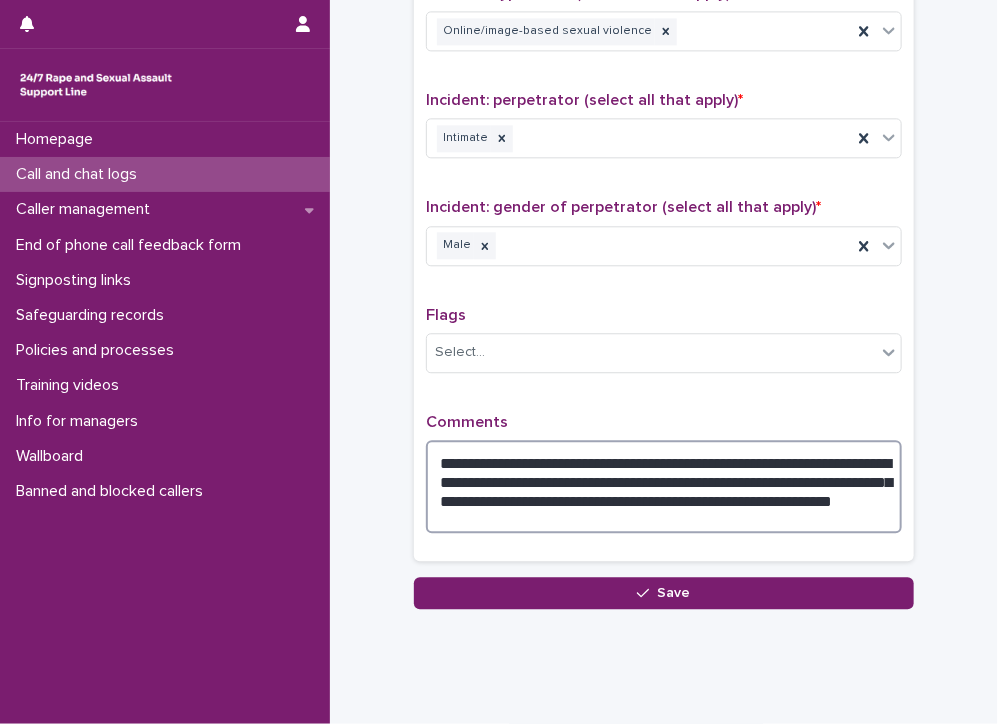 type on "**********" 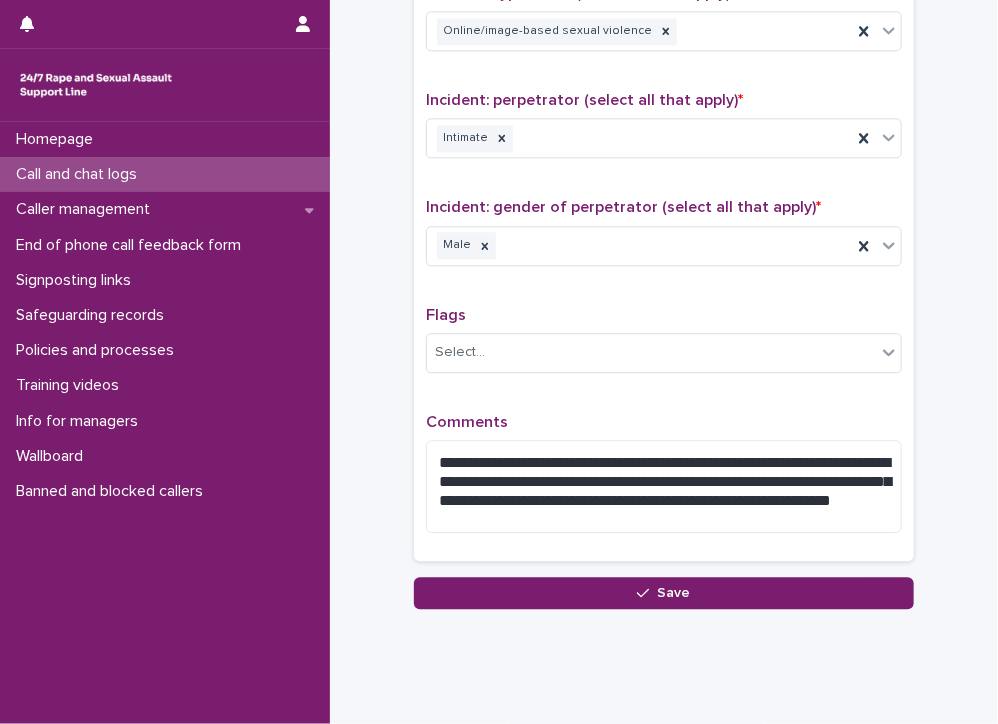 click on "Save" at bounding box center (664, 593) 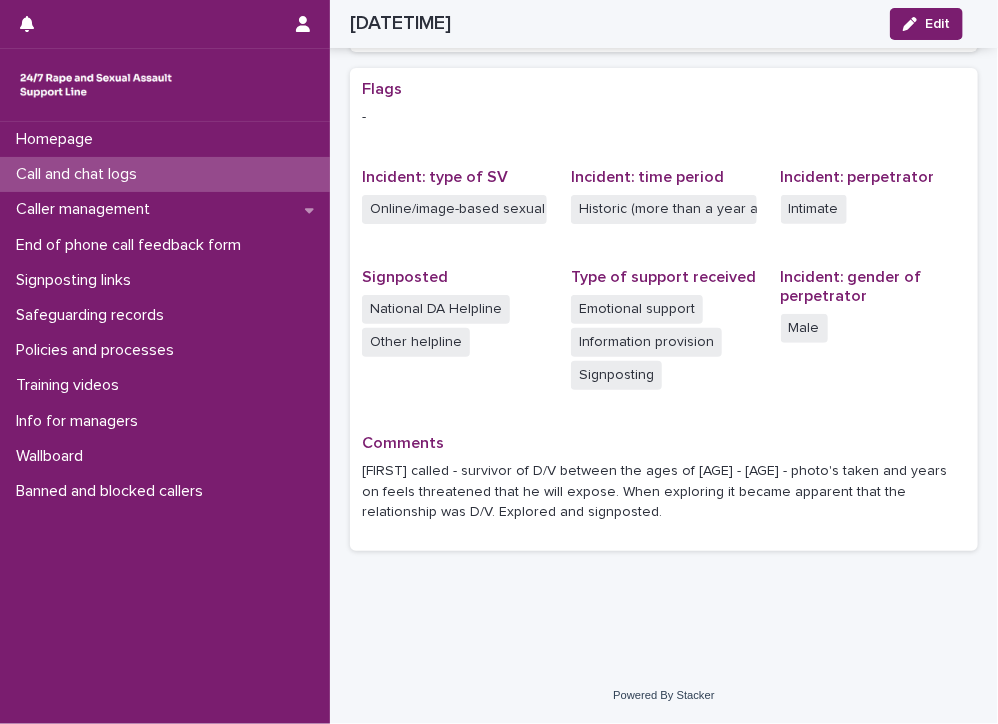 scroll, scrollTop: 386, scrollLeft: 0, axis: vertical 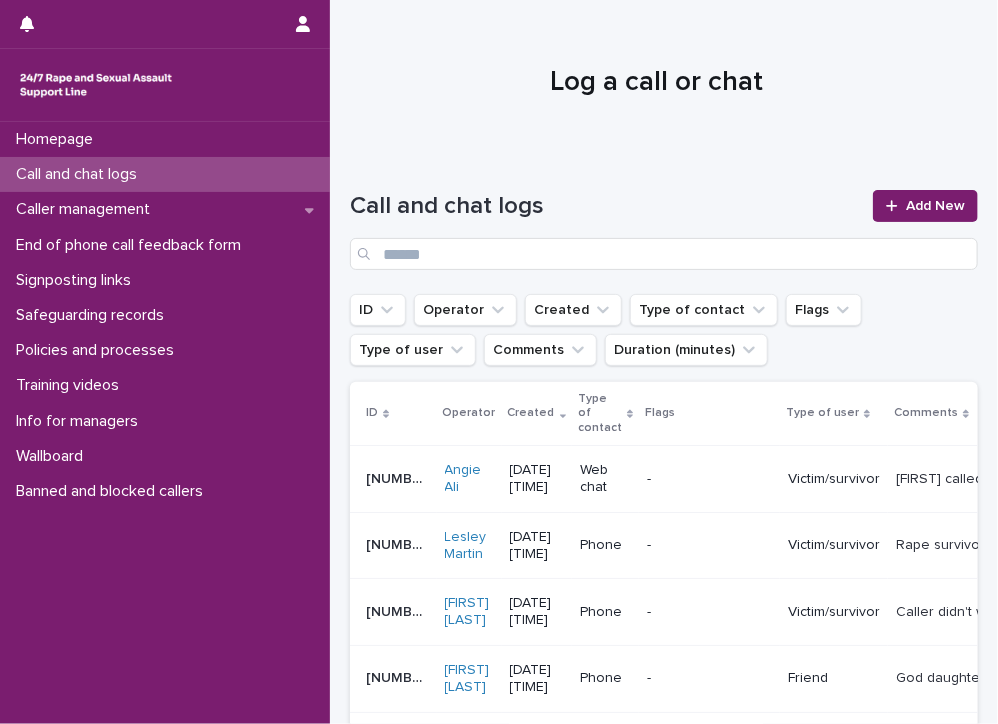 click on "Call and chat logs" at bounding box center [80, 174] 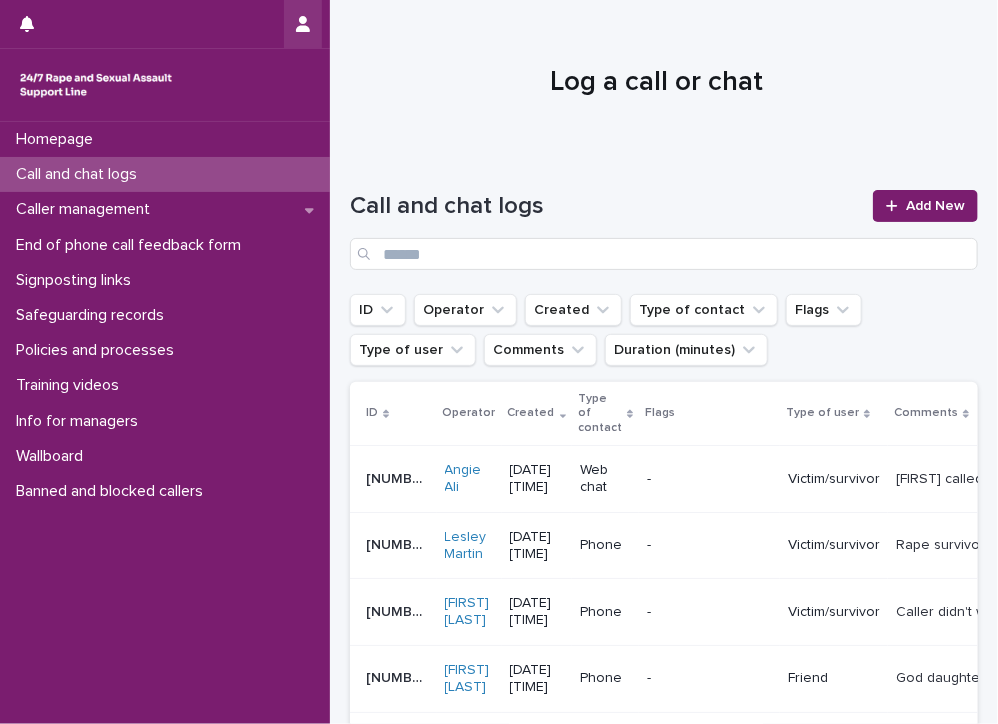 click 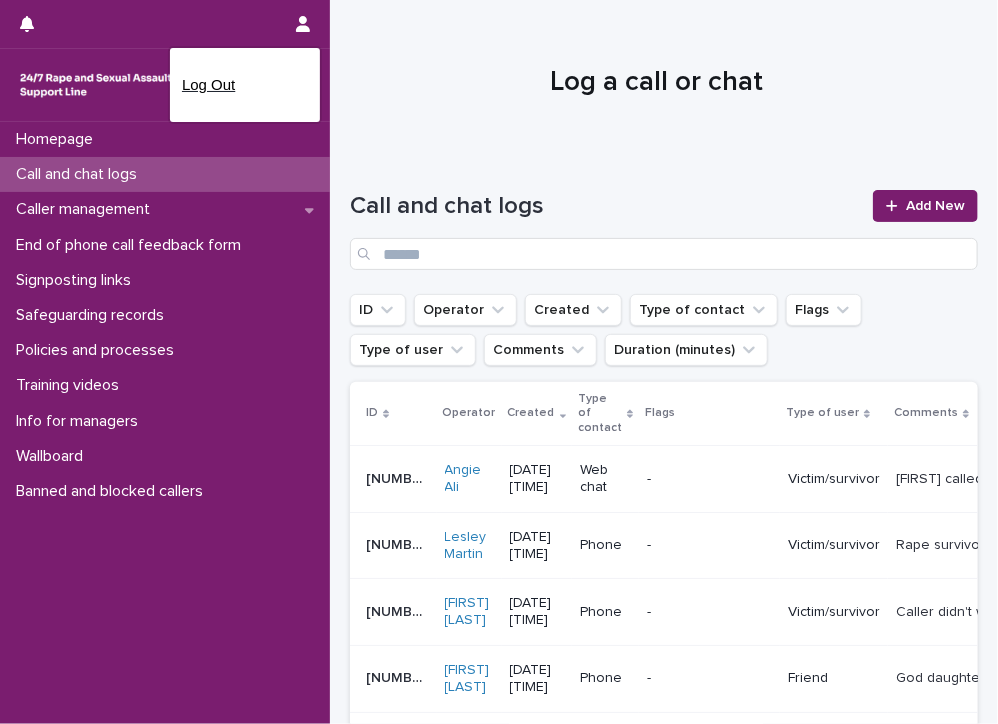 click on "Log Out" at bounding box center [245, 85] 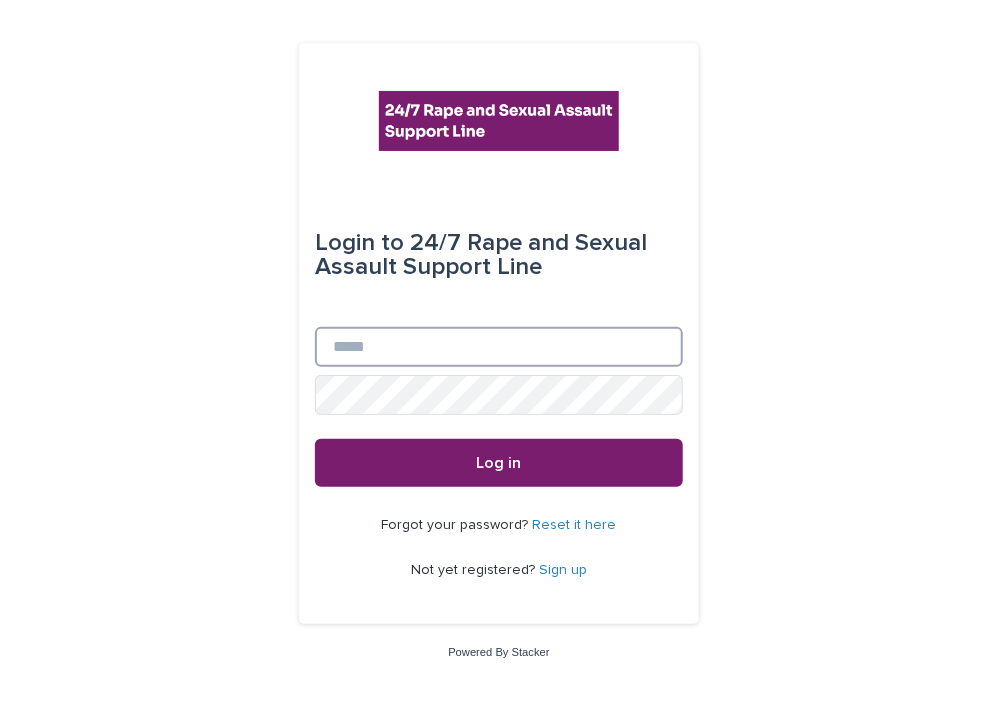 type on "**********" 